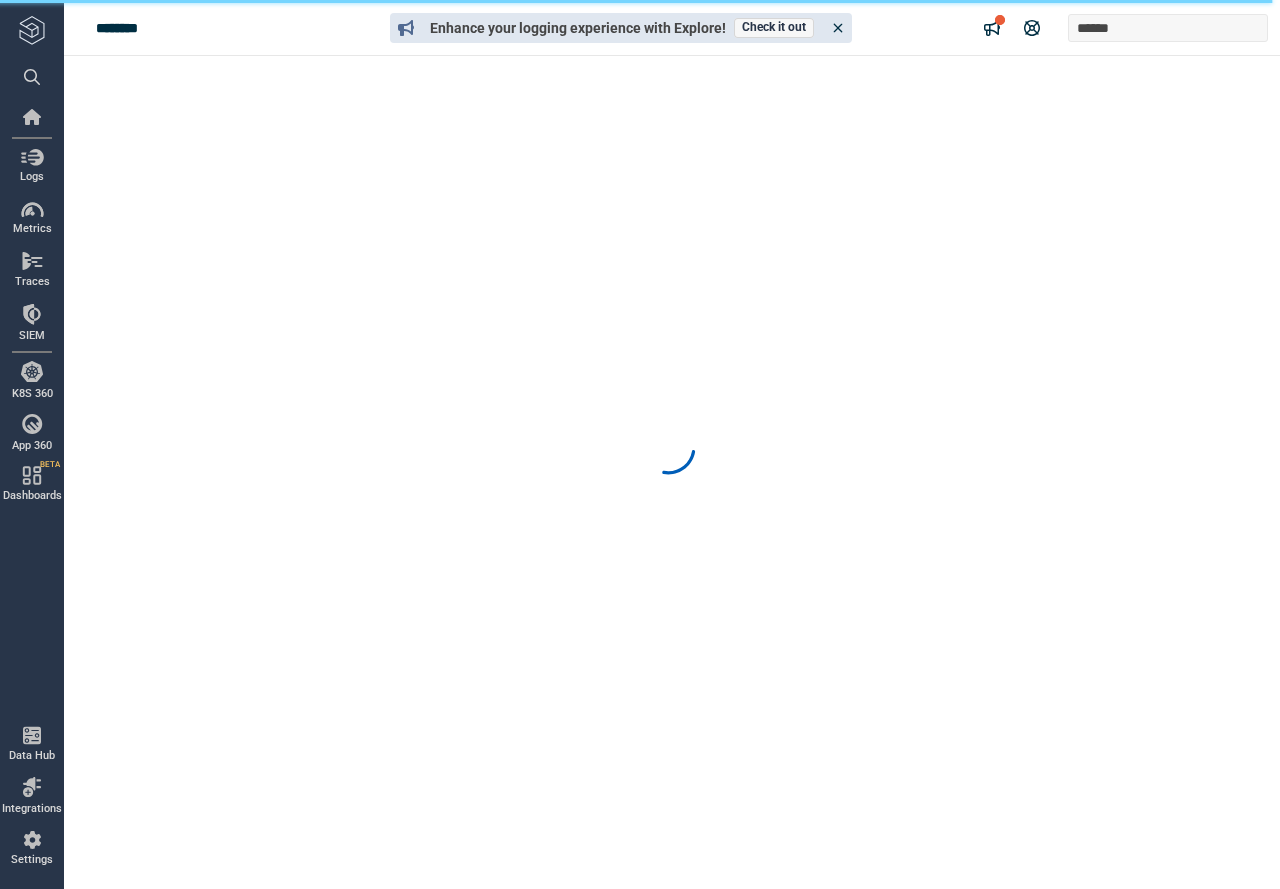 scroll, scrollTop: 0, scrollLeft: 0, axis: both 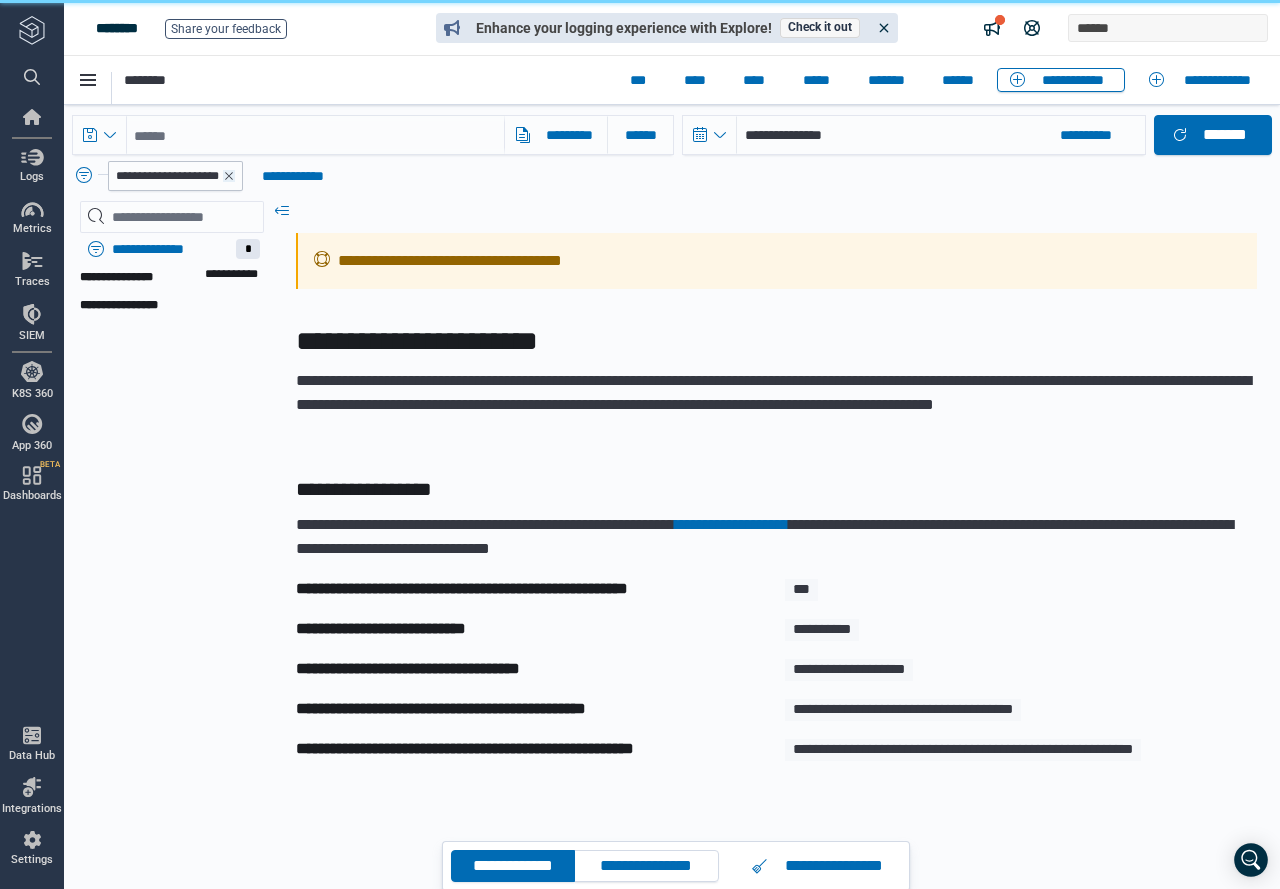click 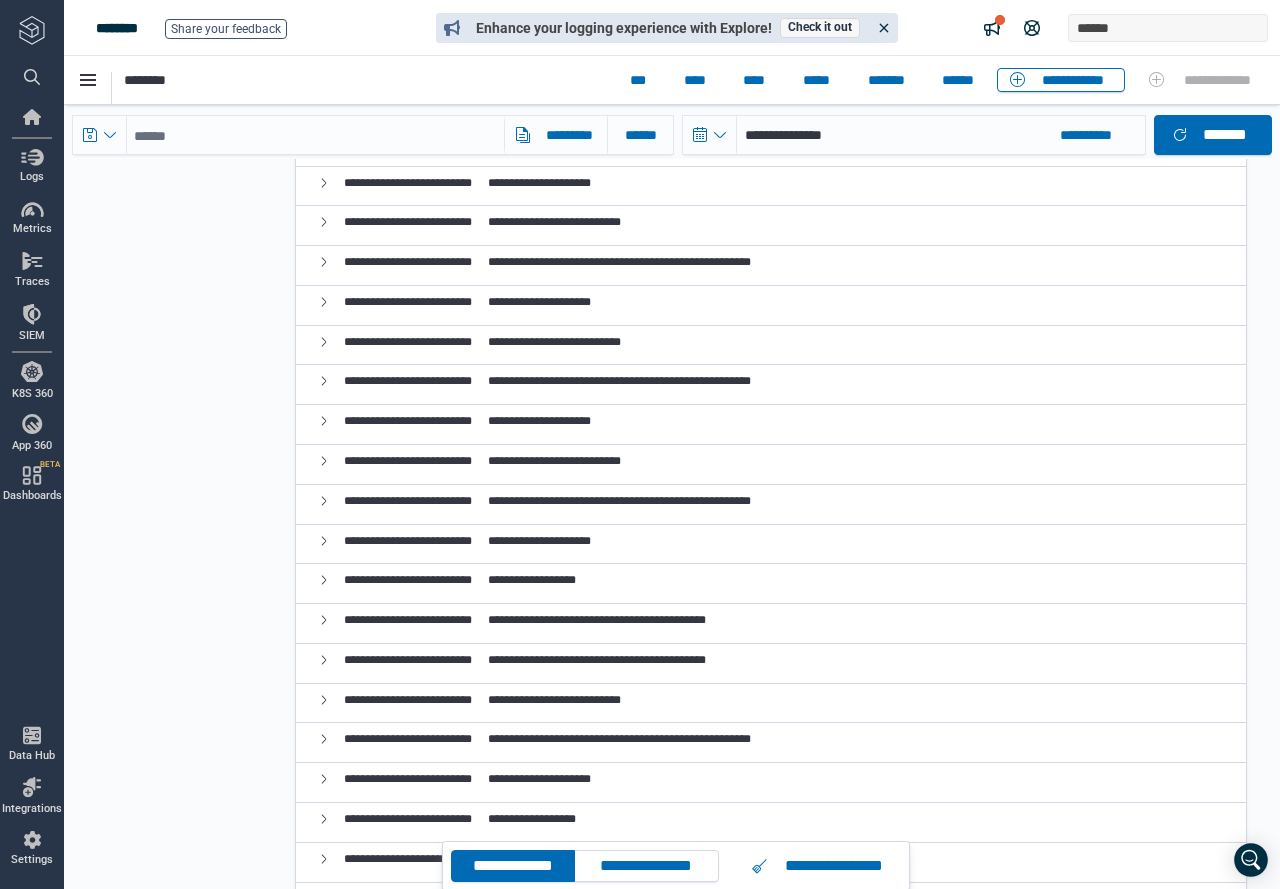 scroll, scrollTop: 600, scrollLeft: 0, axis: vertical 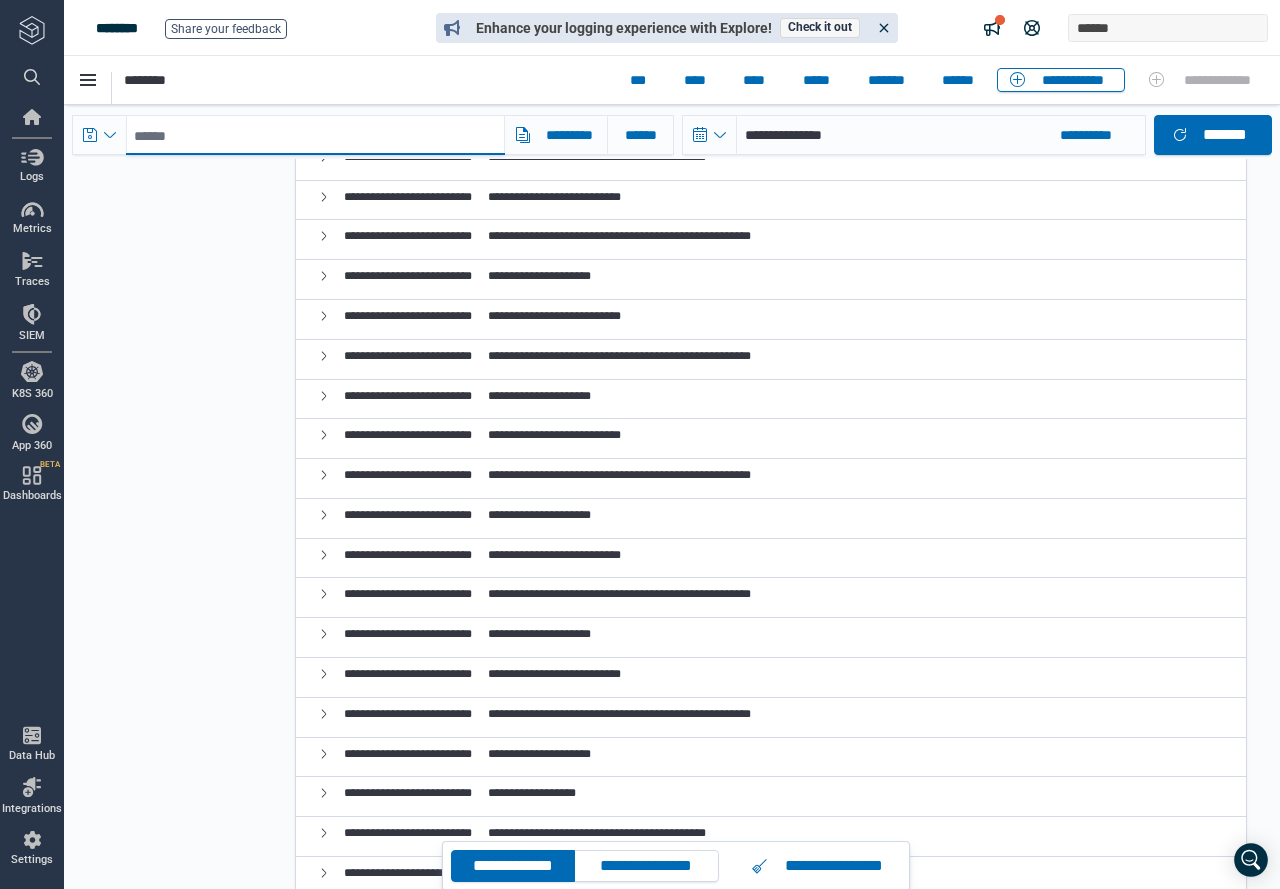 click at bounding box center [315, 135] 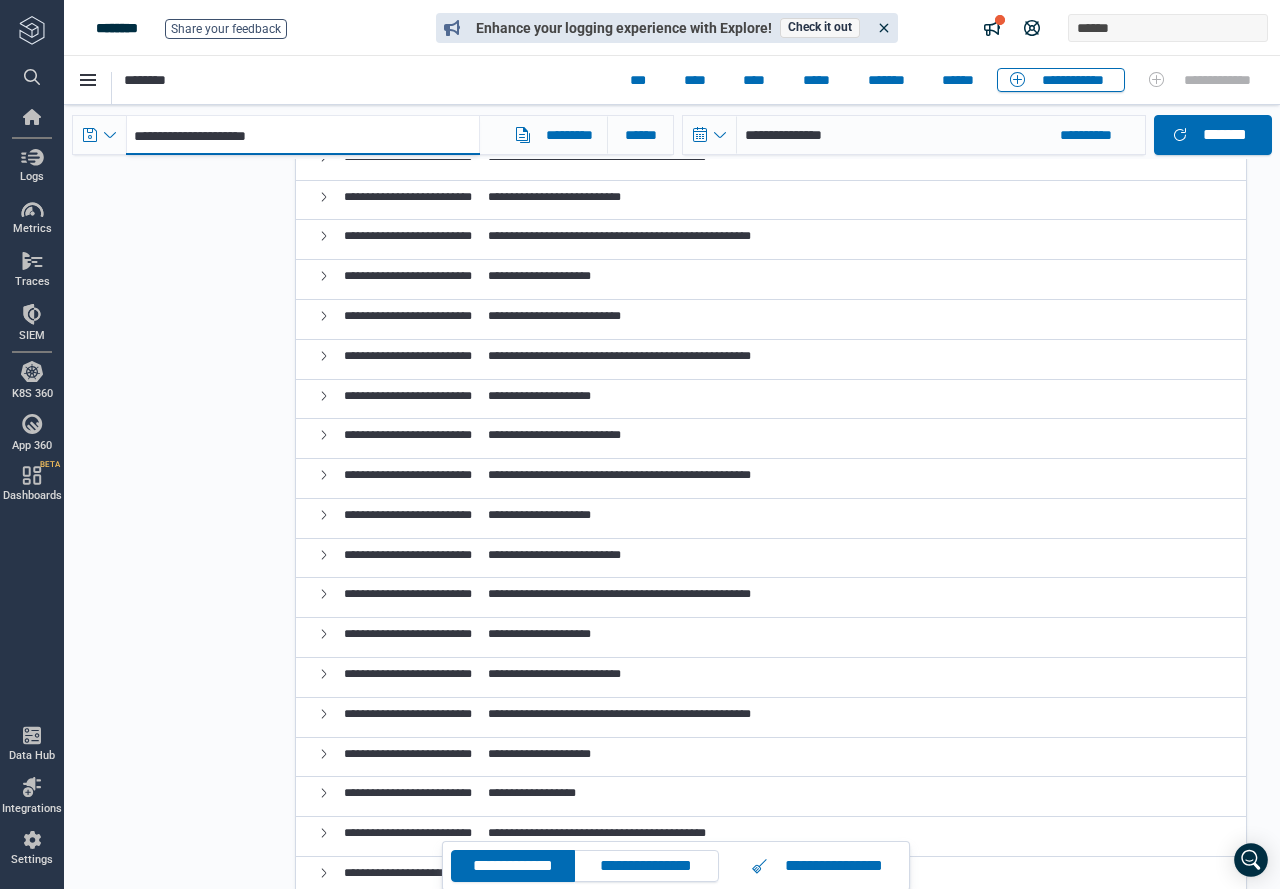 scroll, scrollTop: 0, scrollLeft: 0, axis: both 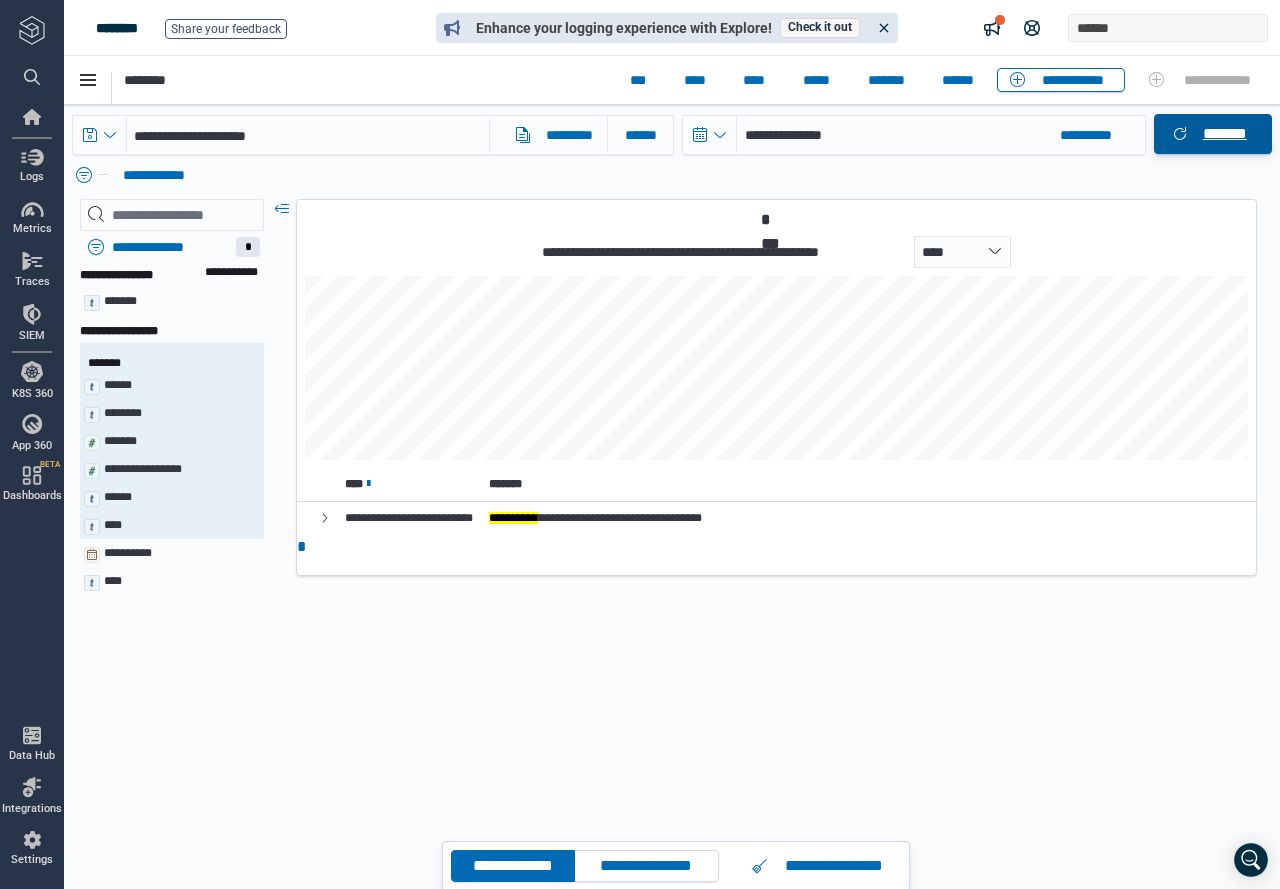 click on "*******" at bounding box center (1213, 134) 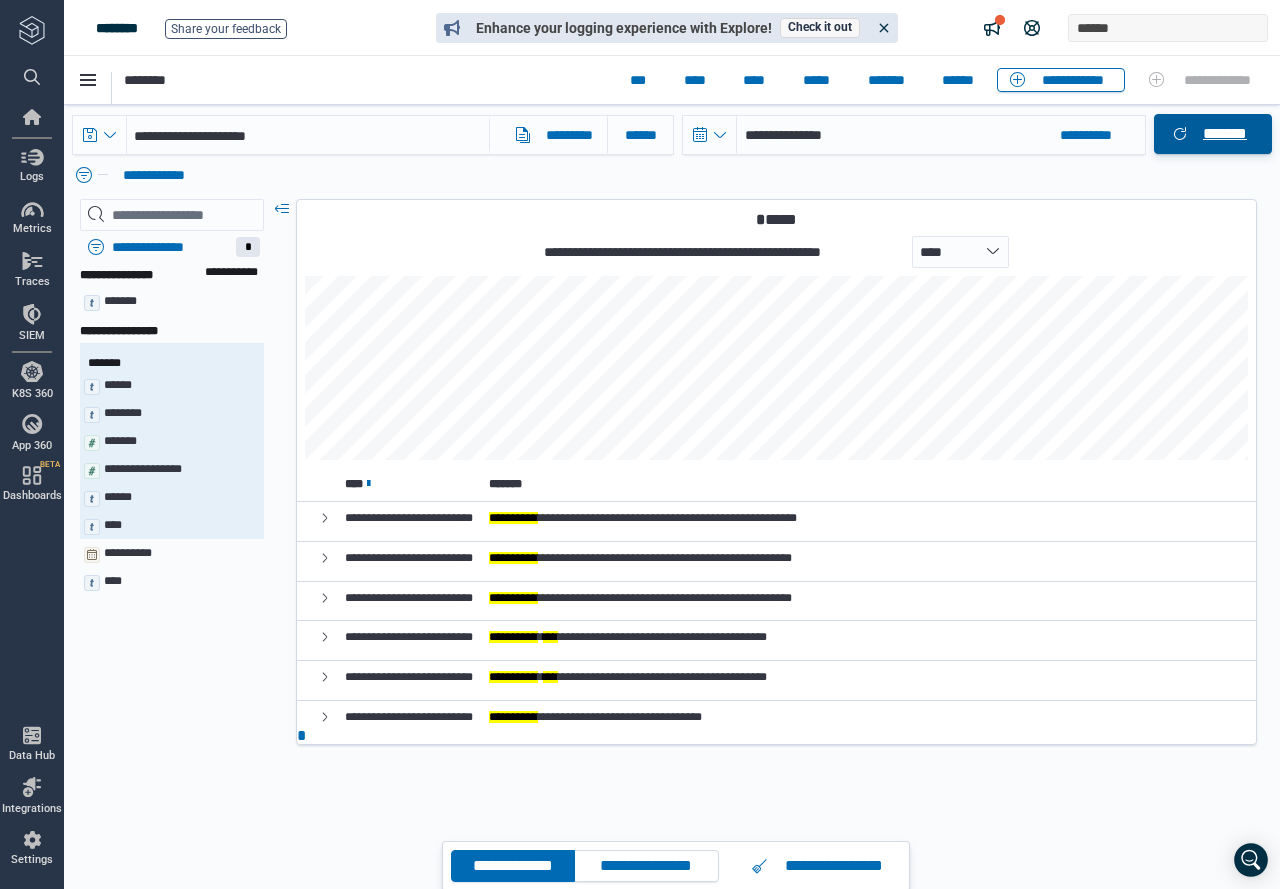 click 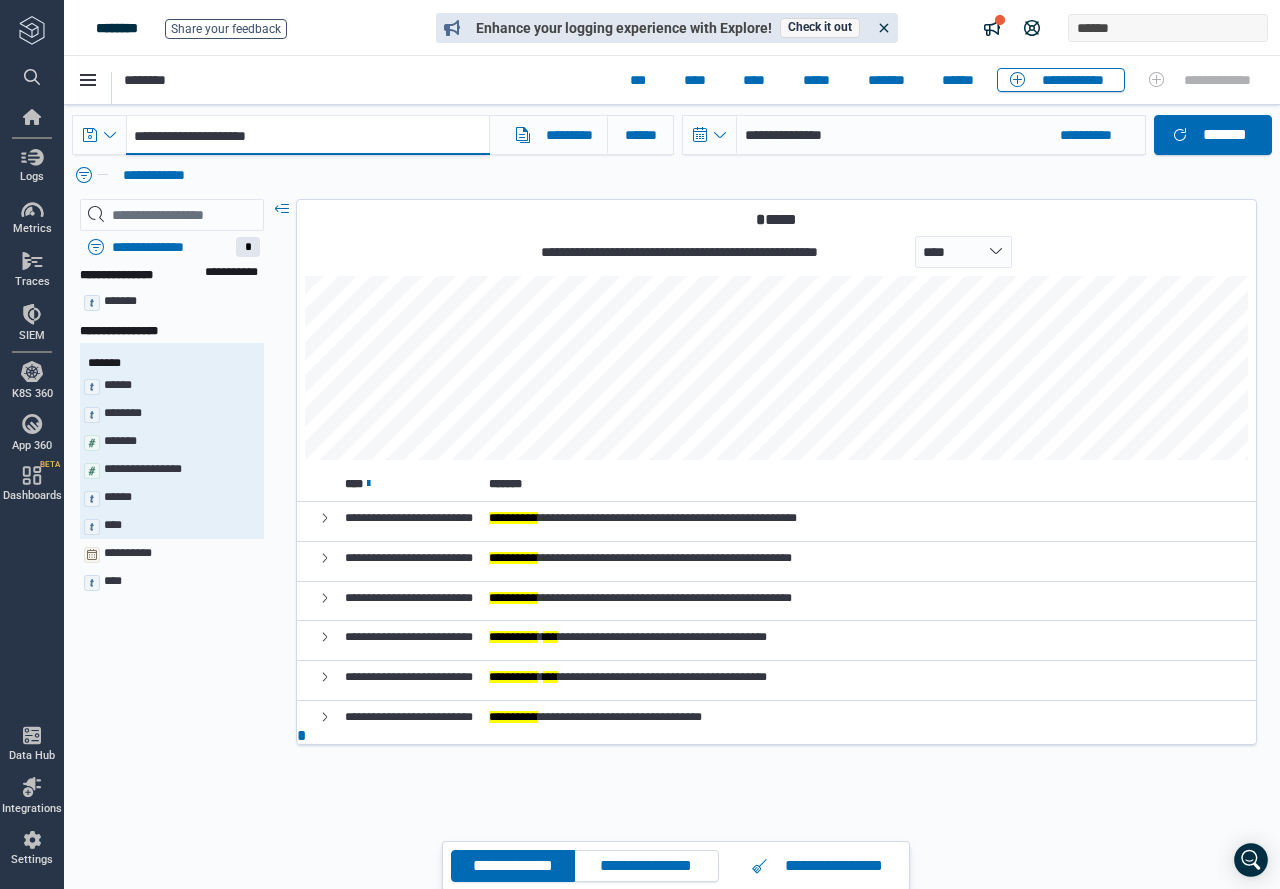 click on "**********" at bounding box center [308, 135] 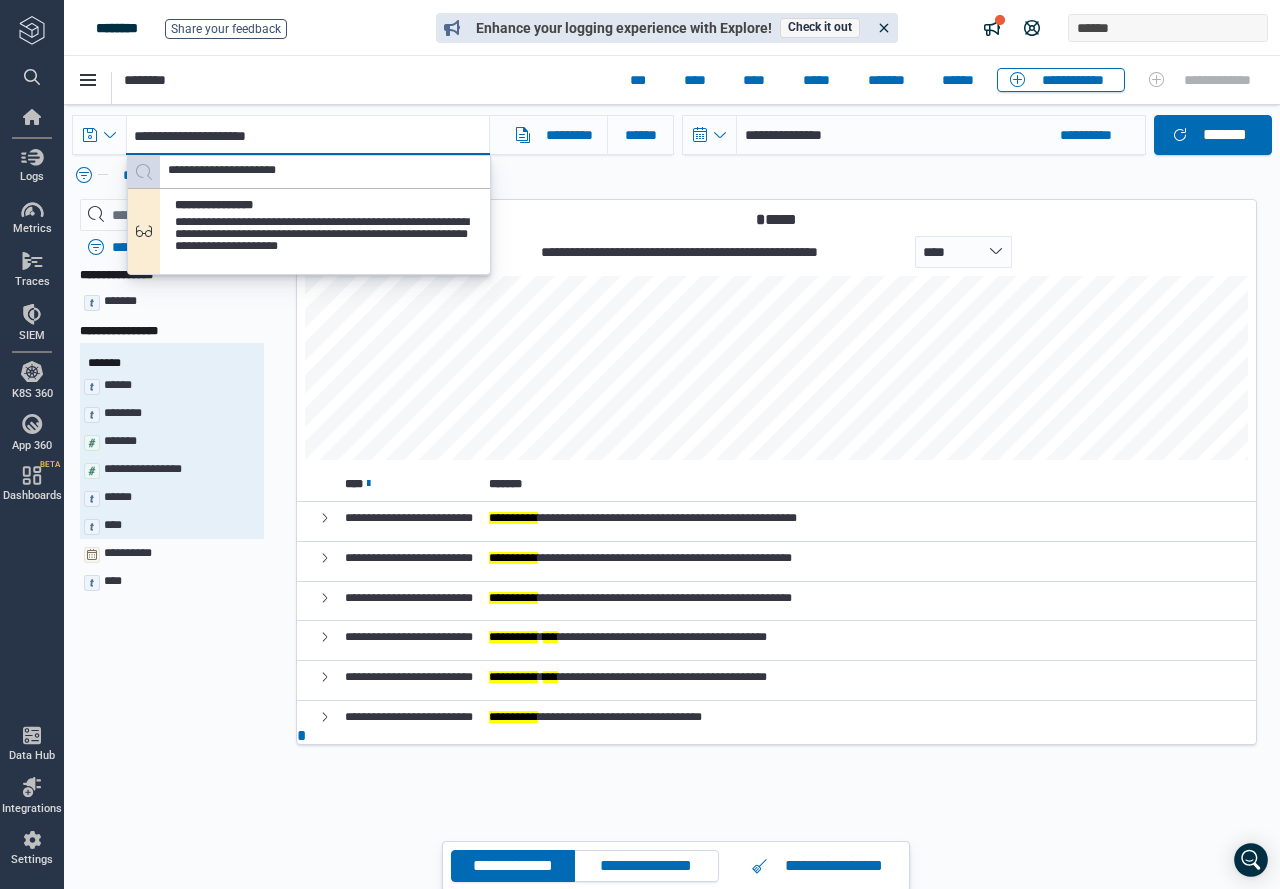 drag, startPoint x: 231, startPoint y: 132, endPoint x: 108, endPoint y: 131, distance: 123.00407 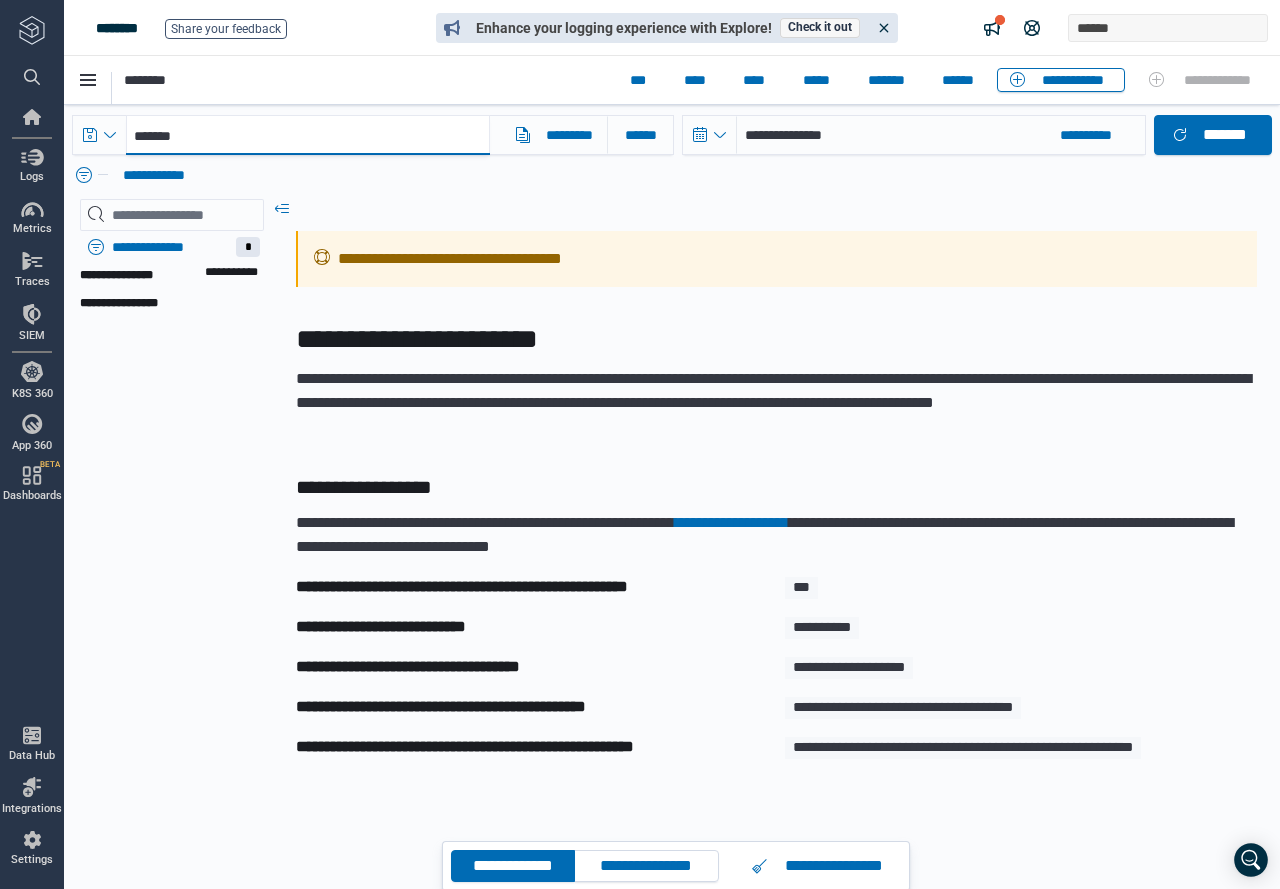 click on "*******" at bounding box center (308, 135) 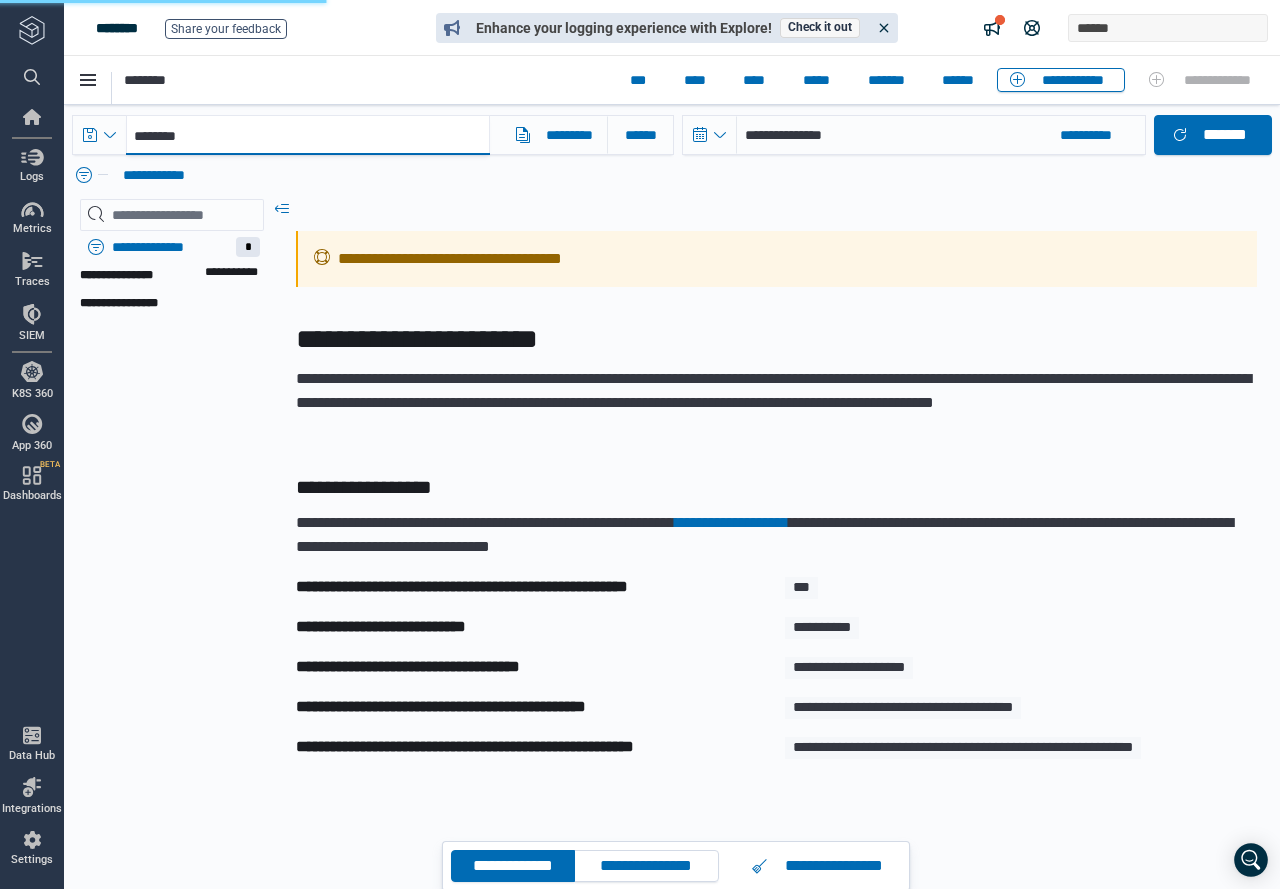 click on "********" at bounding box center (308, 135) 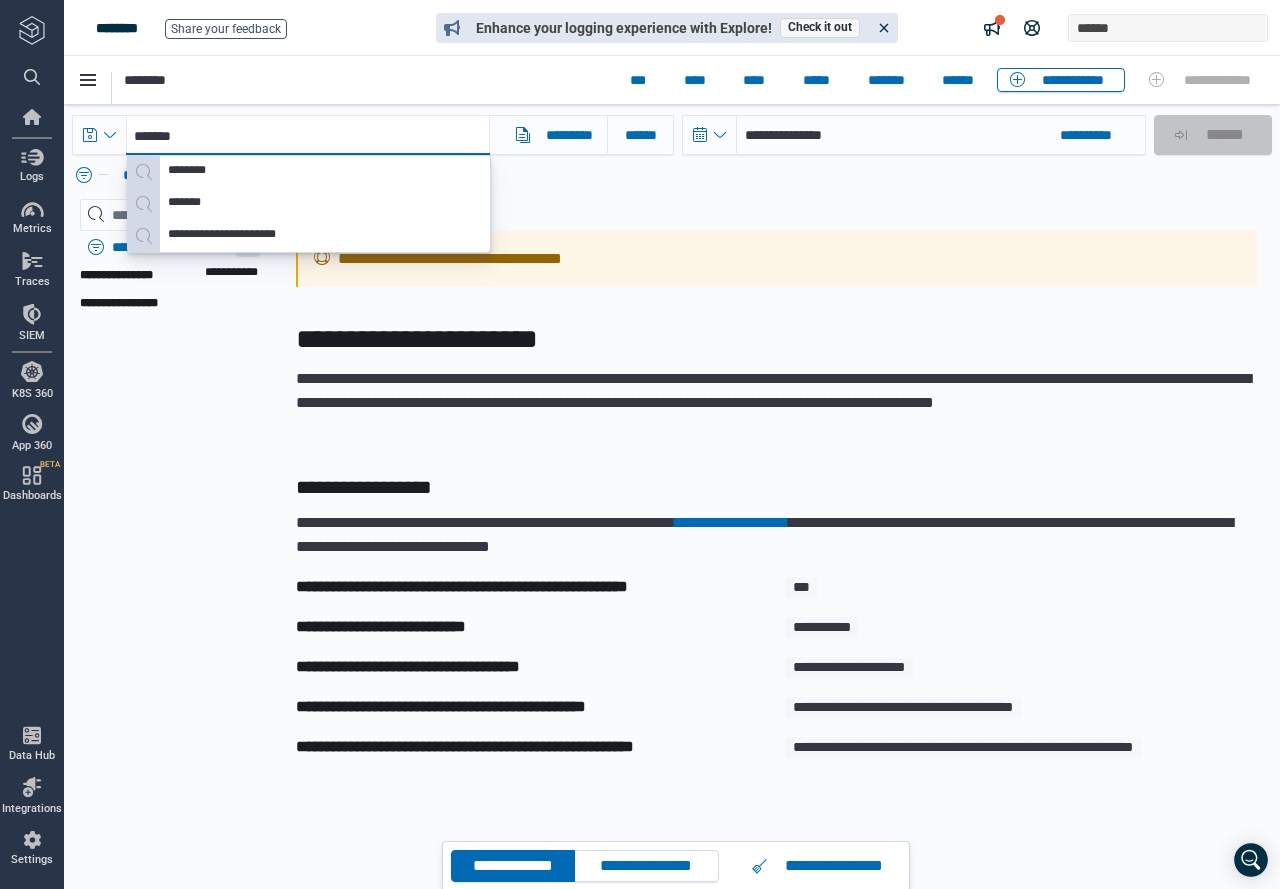 type on "********" 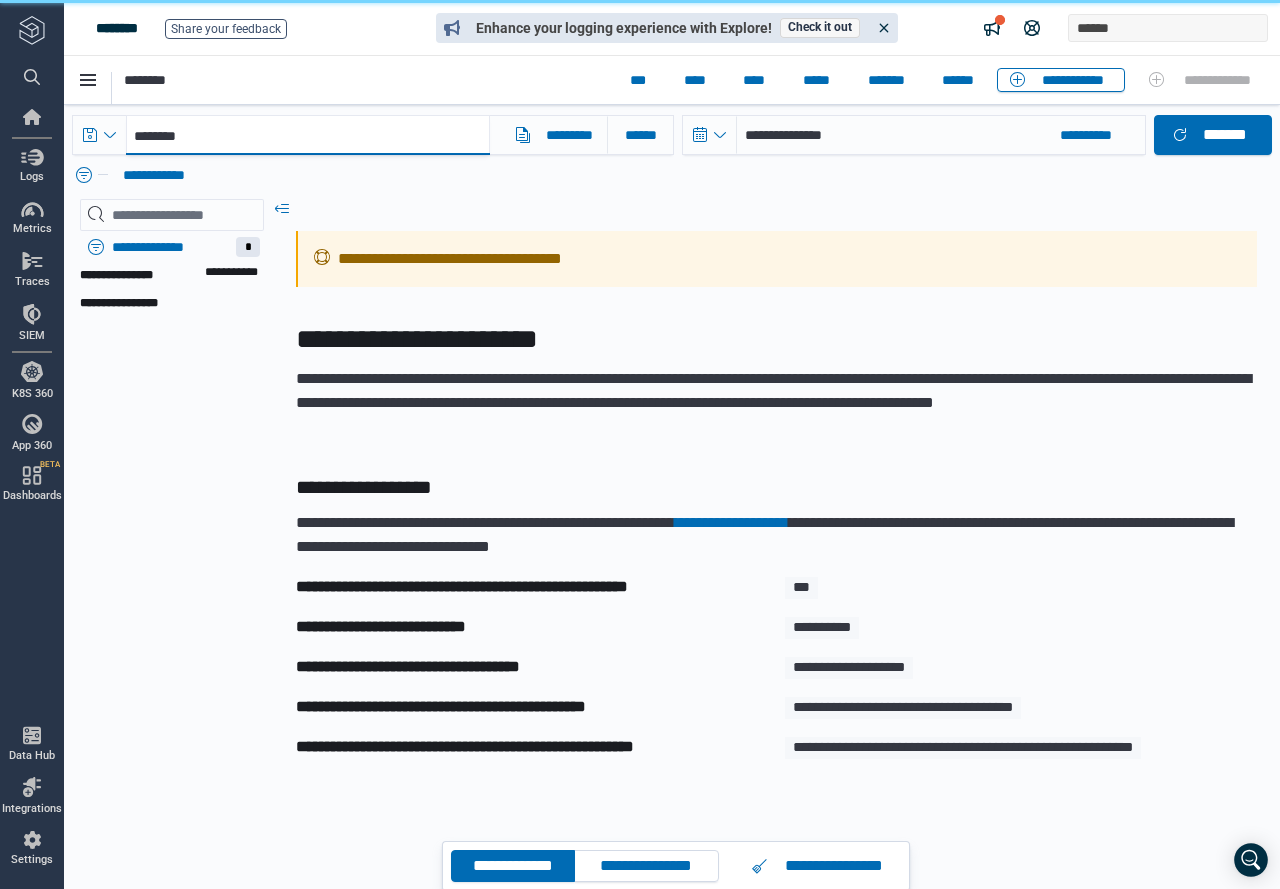 drag, startPoint x: 418, startPoint y: 135, endPoint x: 76, endPoint y: 121, distance: 342.28644 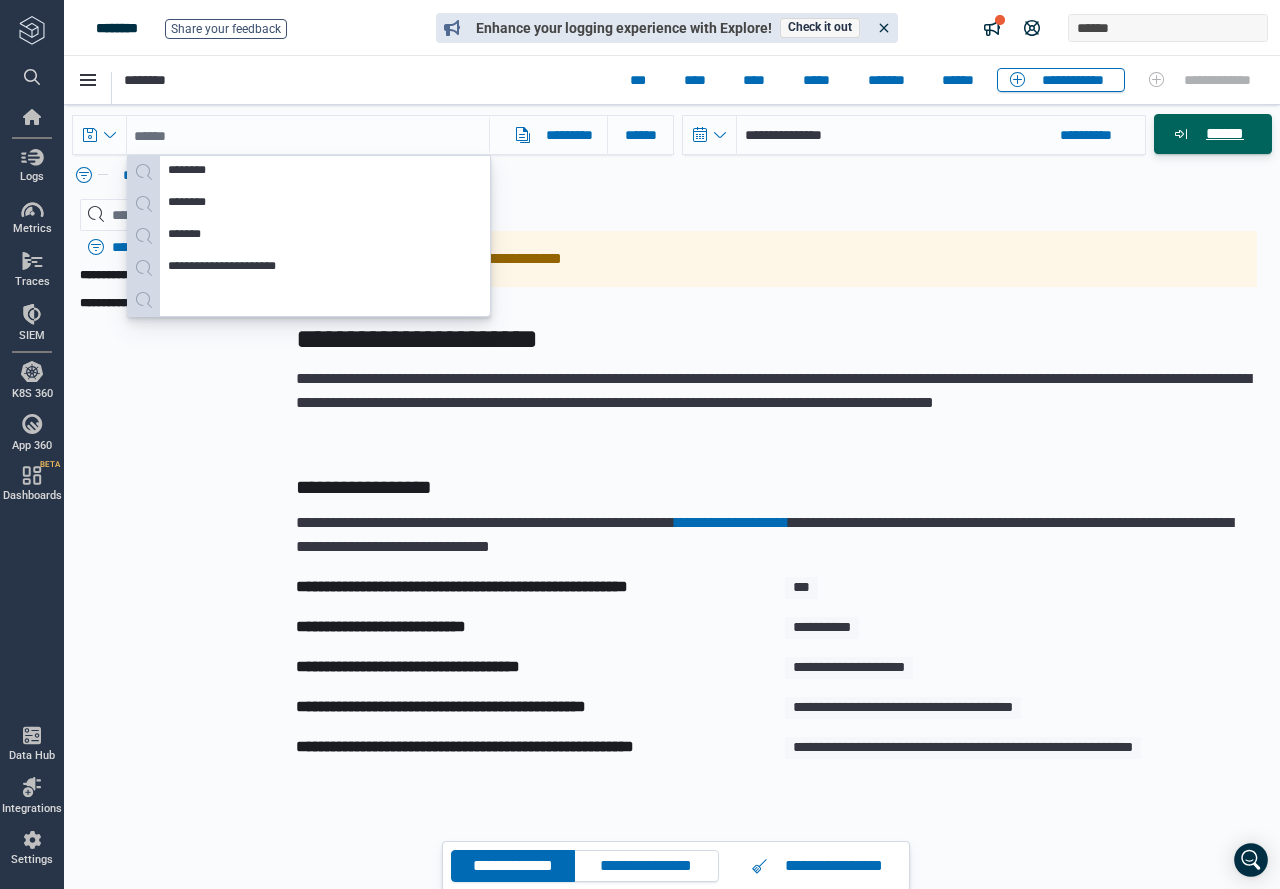 click on "******" at bounding box center [1224, 134] 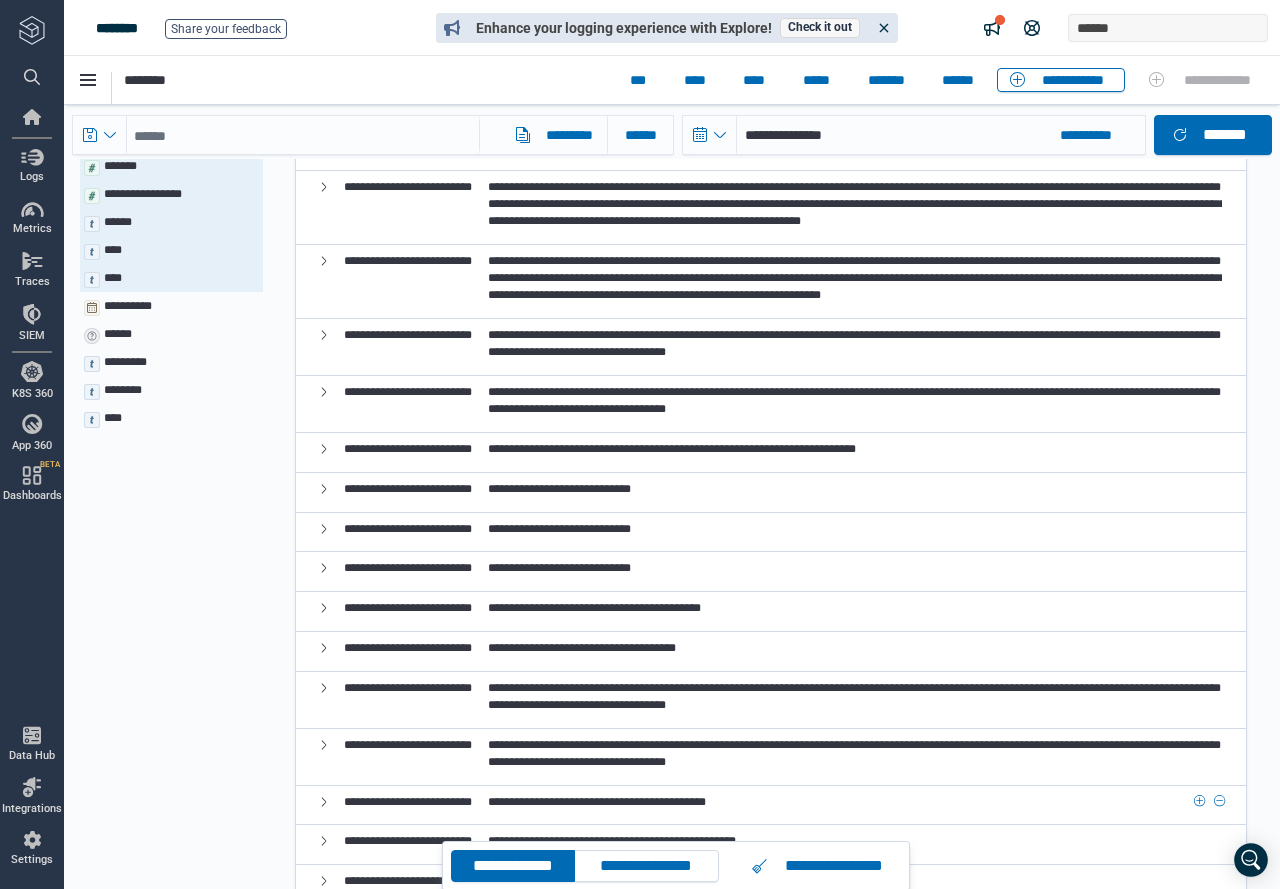 scroll, scrollTop: 300, scrollLeft: 0, axis: vertical 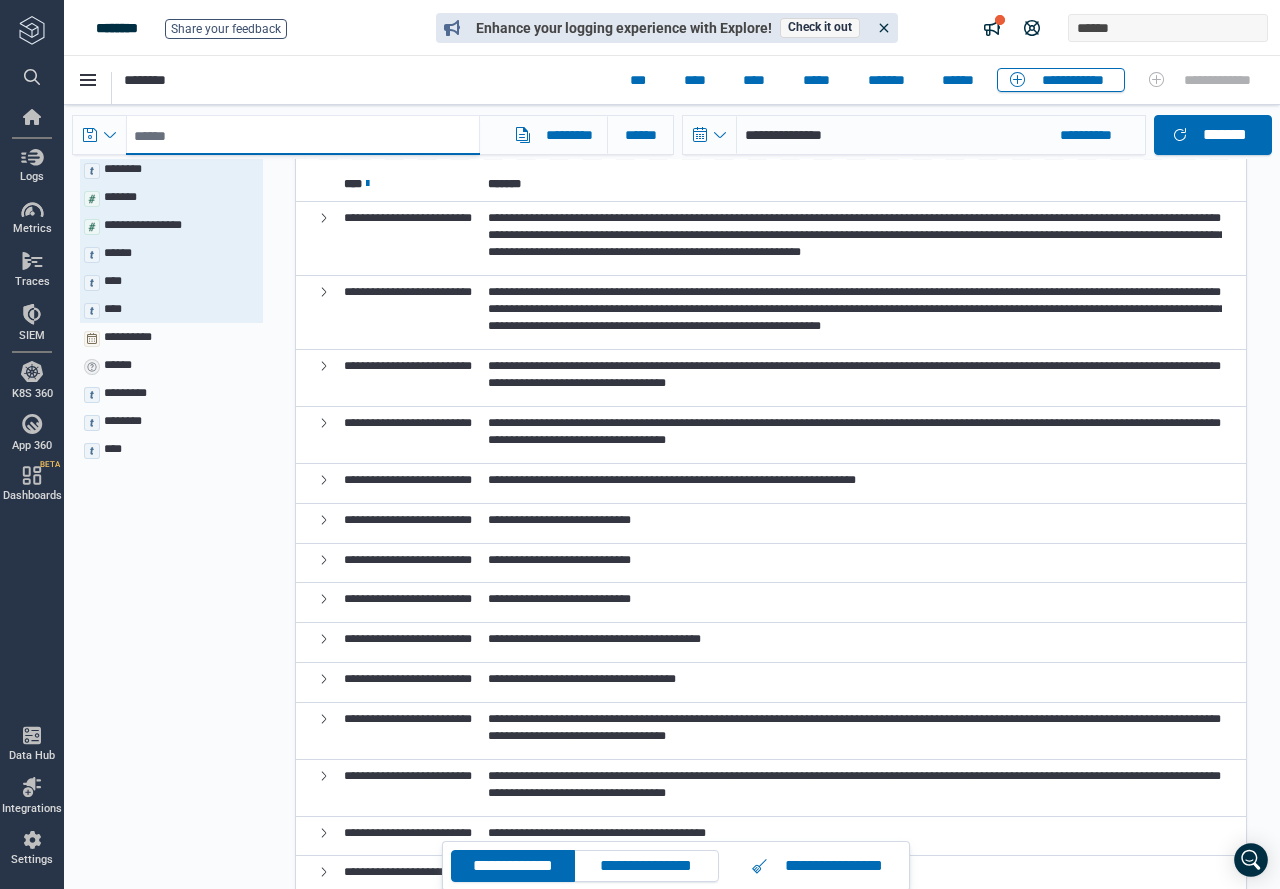 click at bounding box center [303, 135] 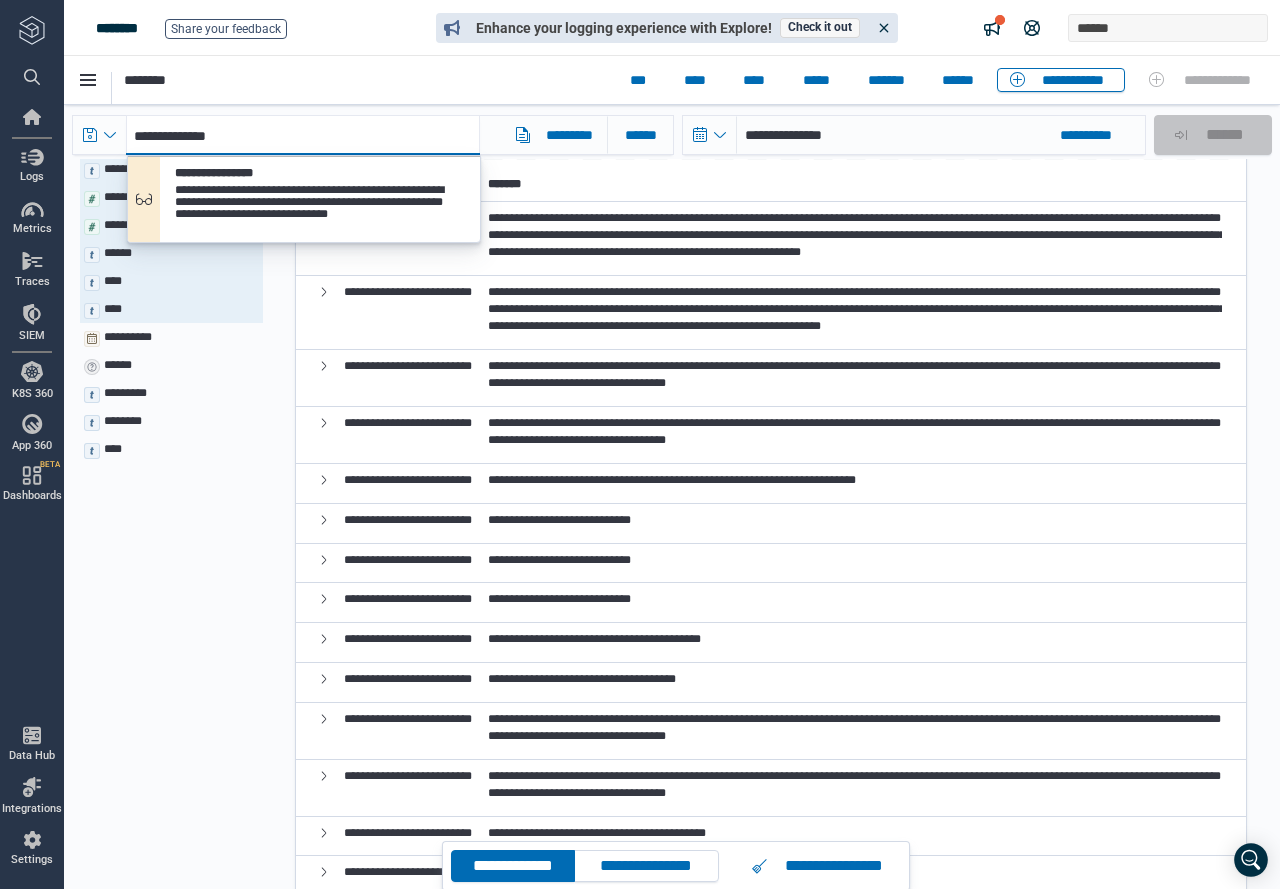 type on "**********" 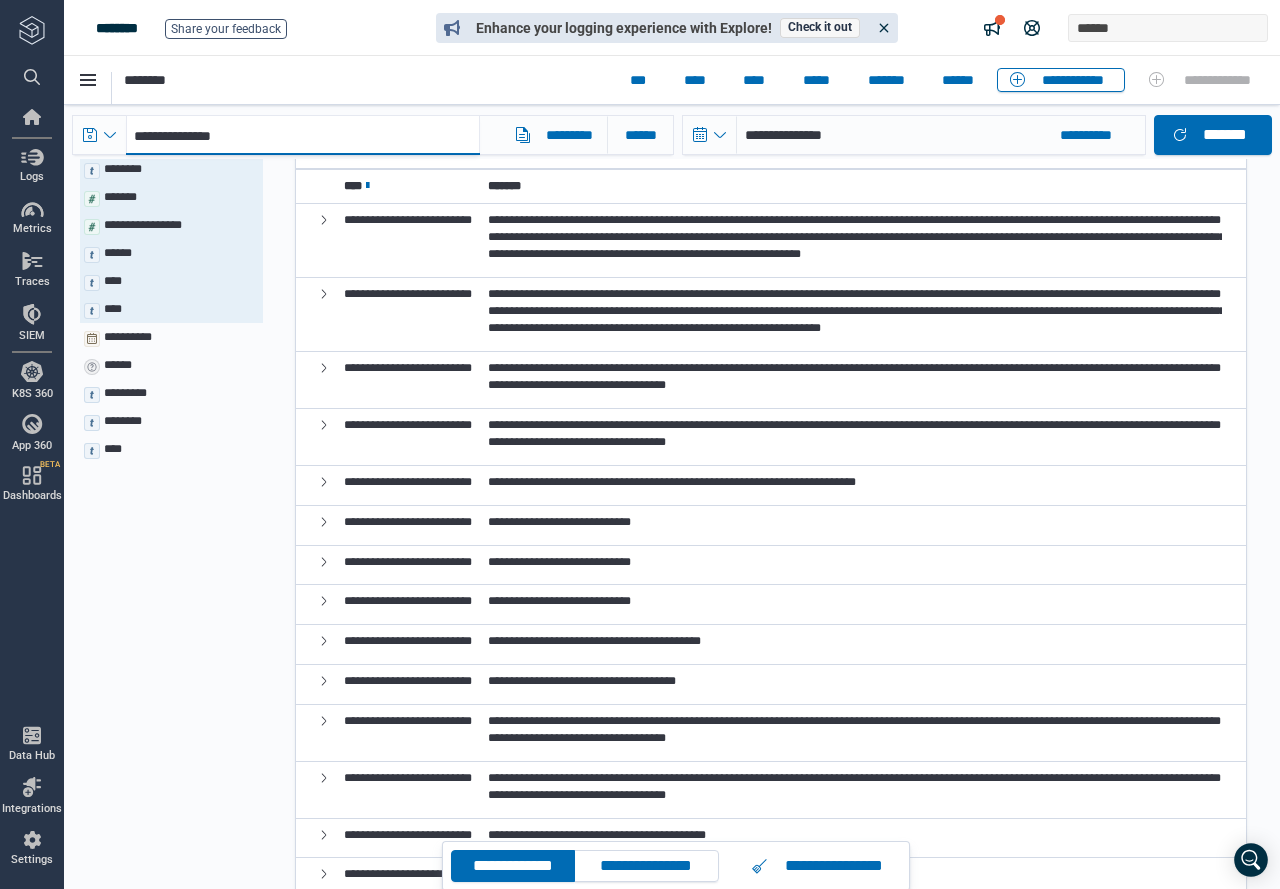scroll, scrollTop: 0, scrollLeft: 0, axis: both 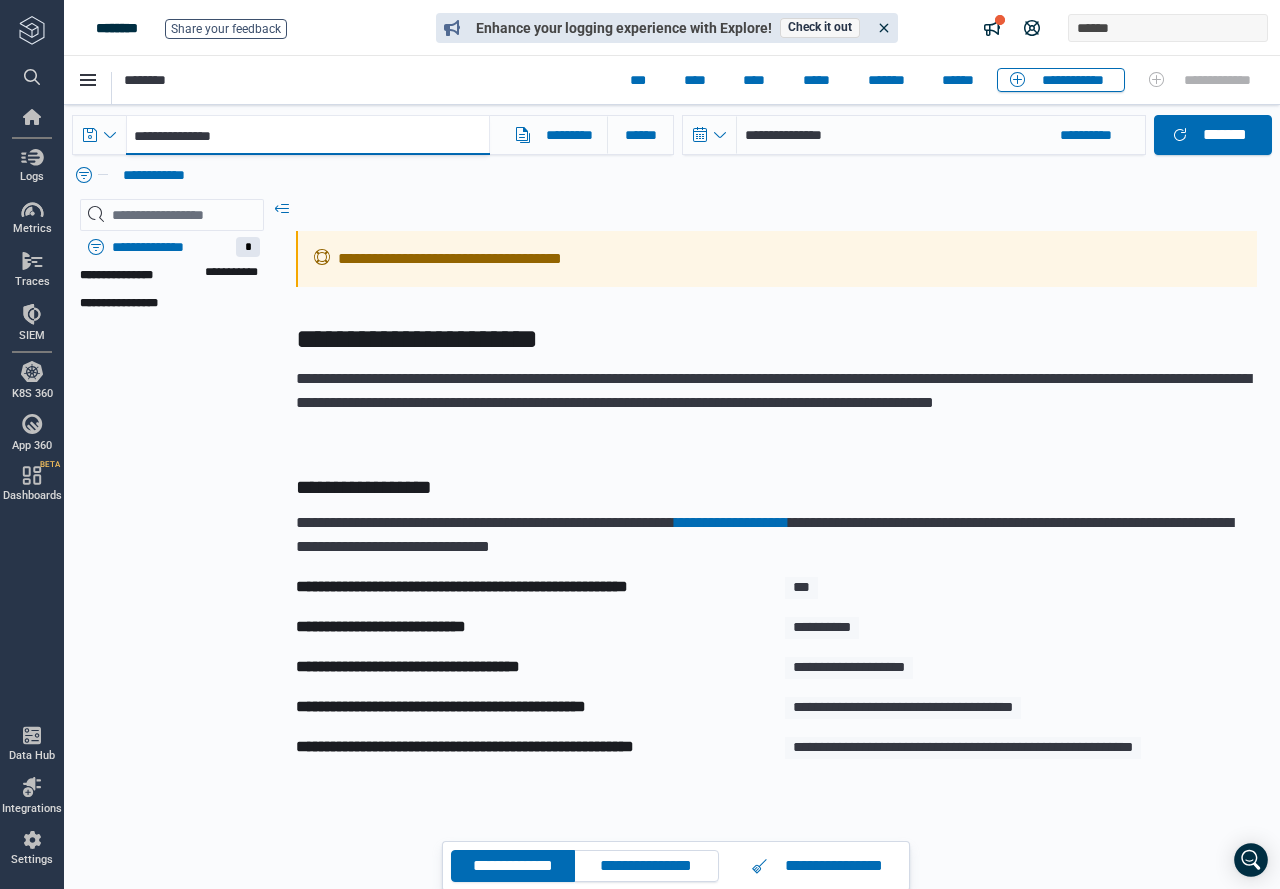 drag, startPoint x: 376, startPoint y: 139, endPoint x: 121, endPoint y: 130, distance: 255.15877 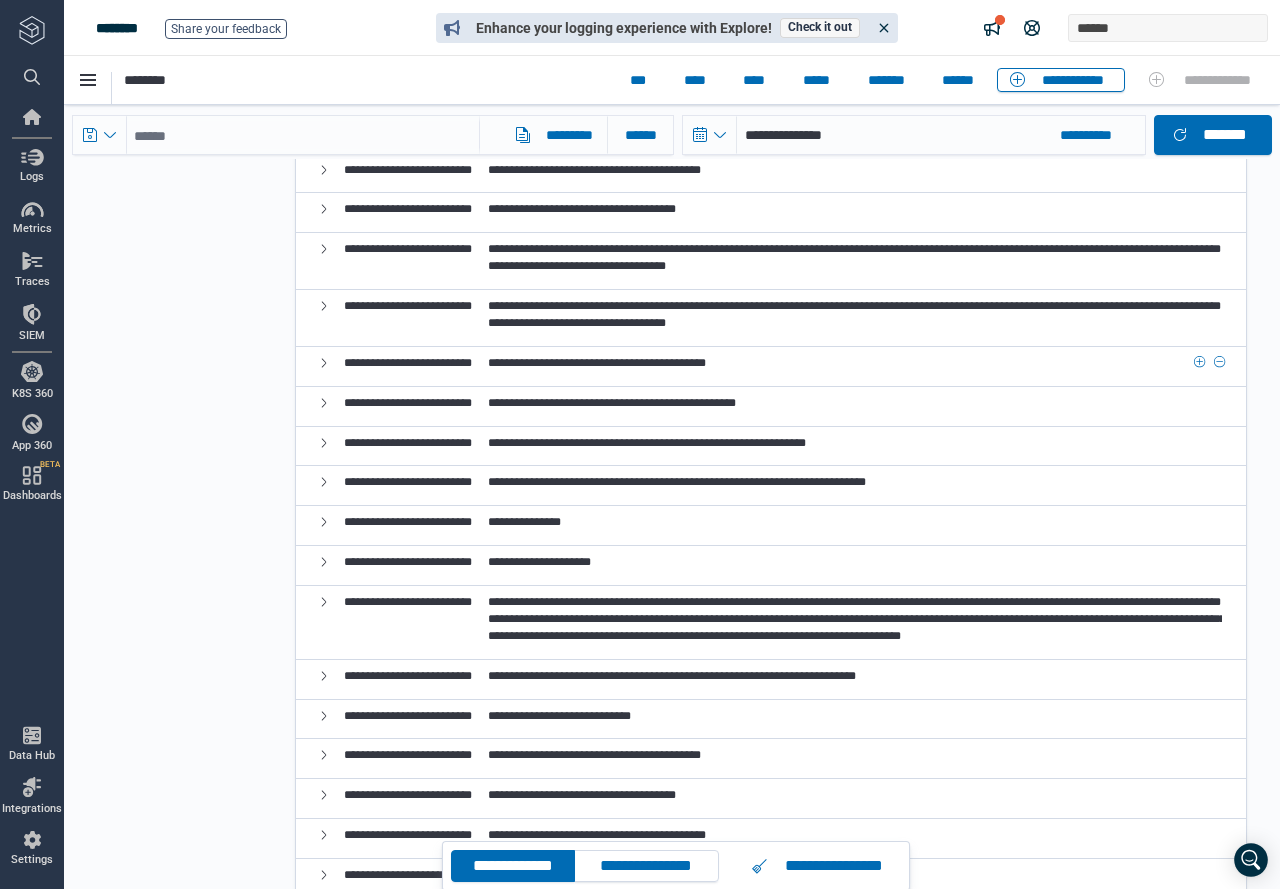 scroll, scrollTop: 900, scrollLeft: 0, axis: vertical 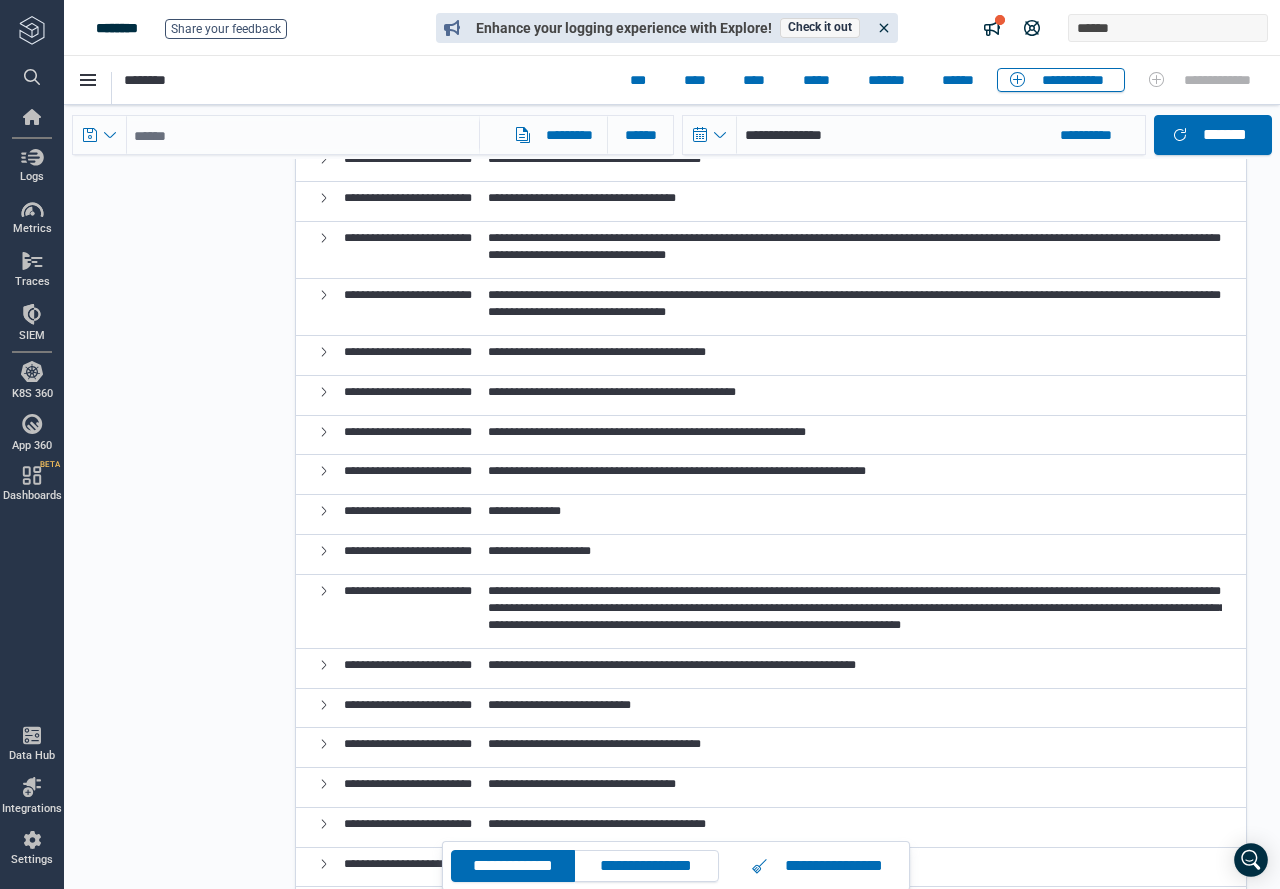 click on "**********" at bounding box center (659, 576) 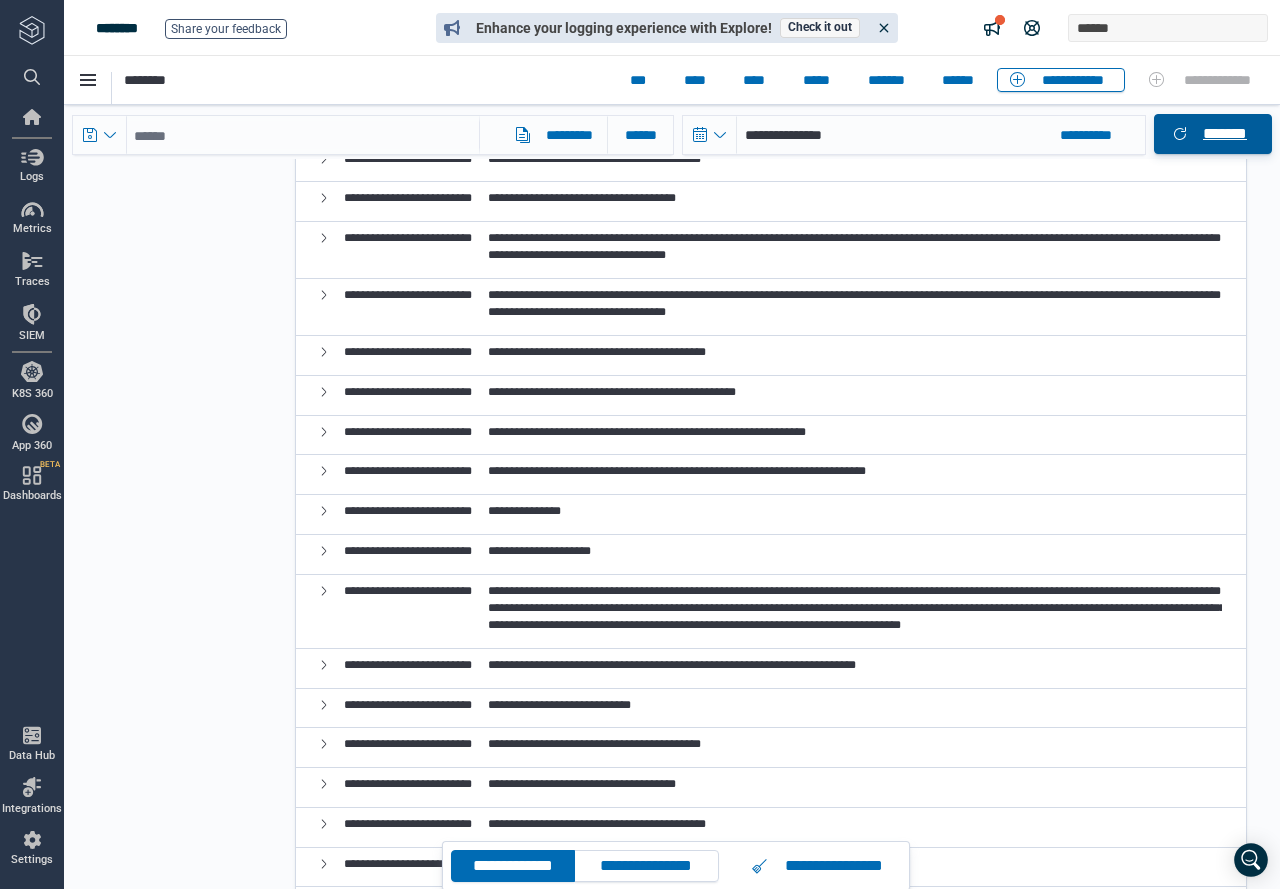 click on "*******" at bounding box center [1213, 134] 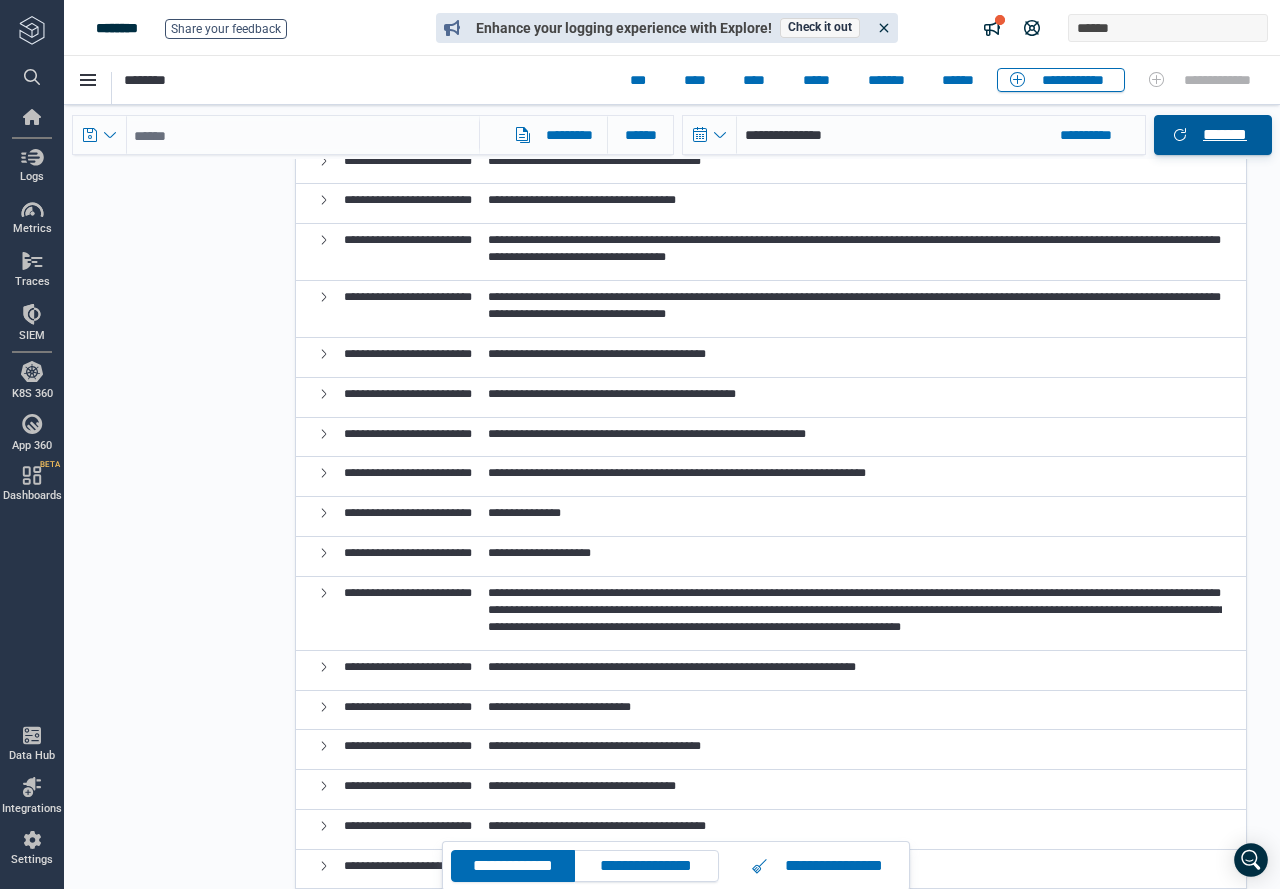 scroll, scrollTop: 0, scrollLeft: 0, axis: both 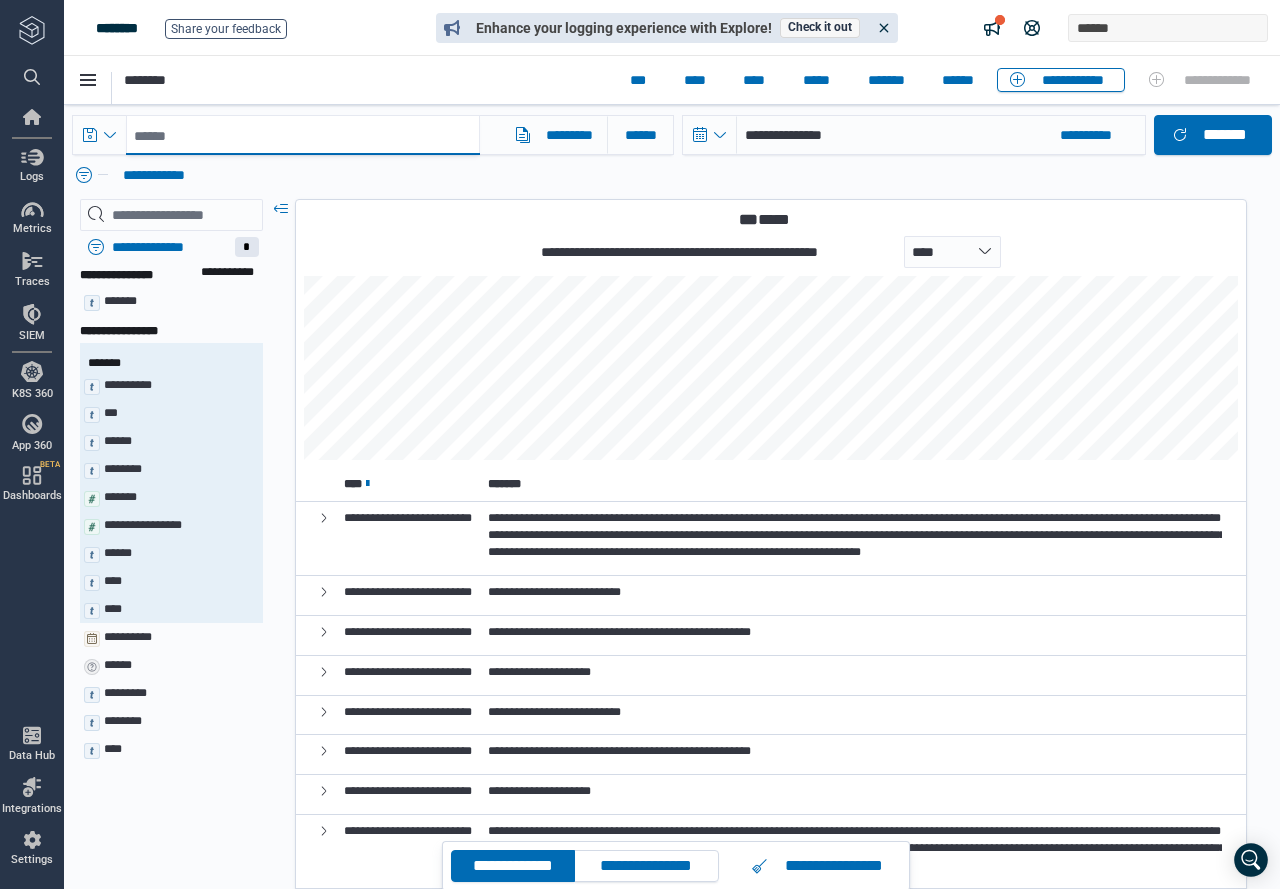 click at bounding box center [303, 135] 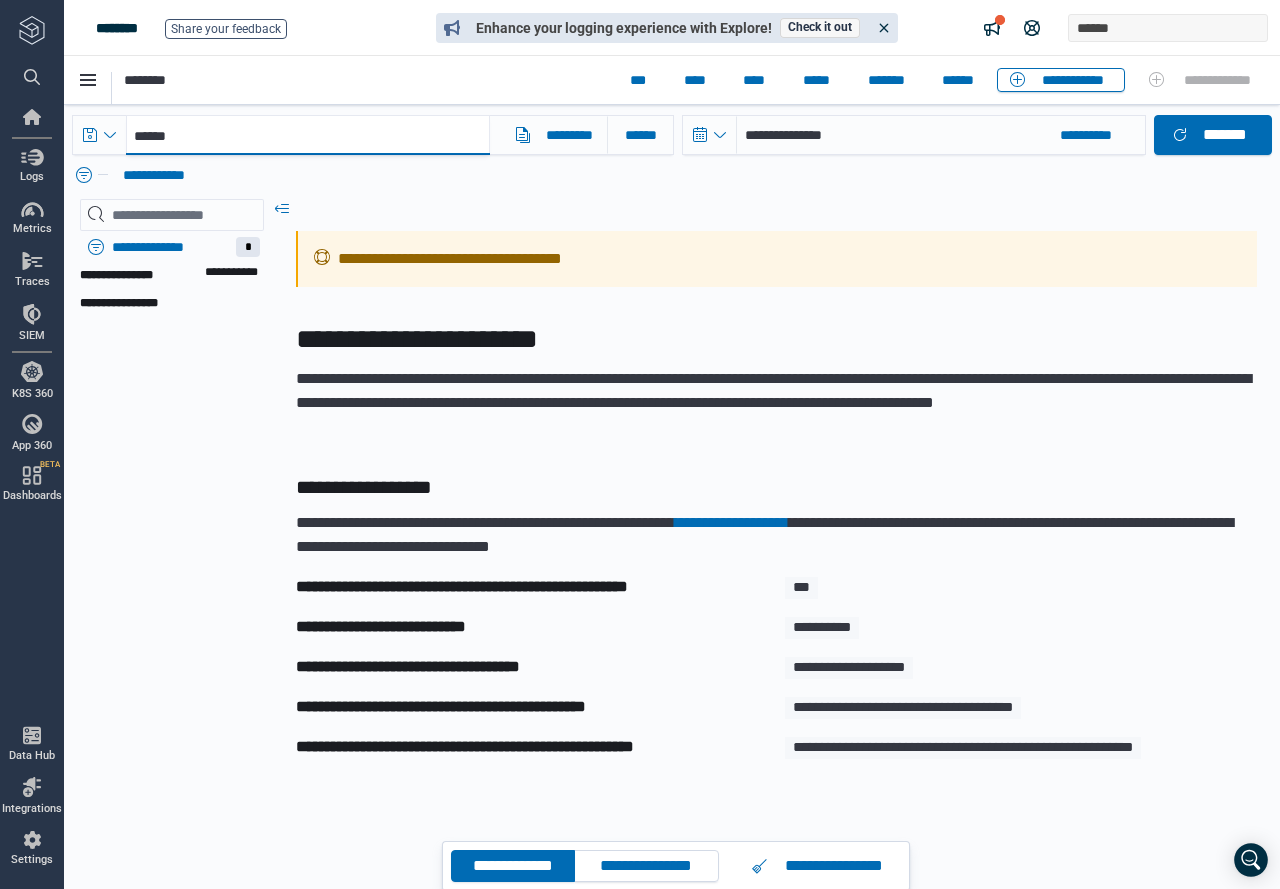 click on "******" at bounding box center (308, 135) 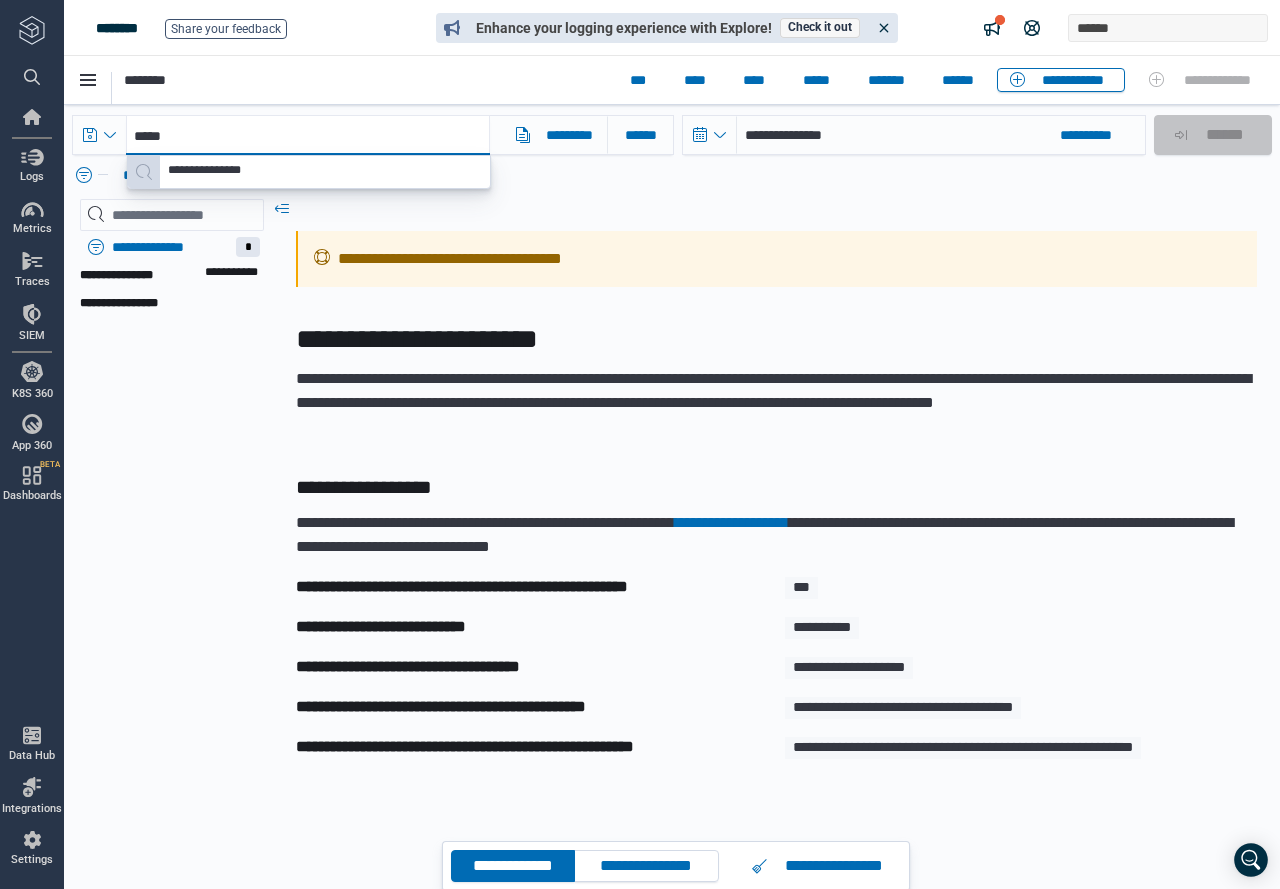 type on "******" 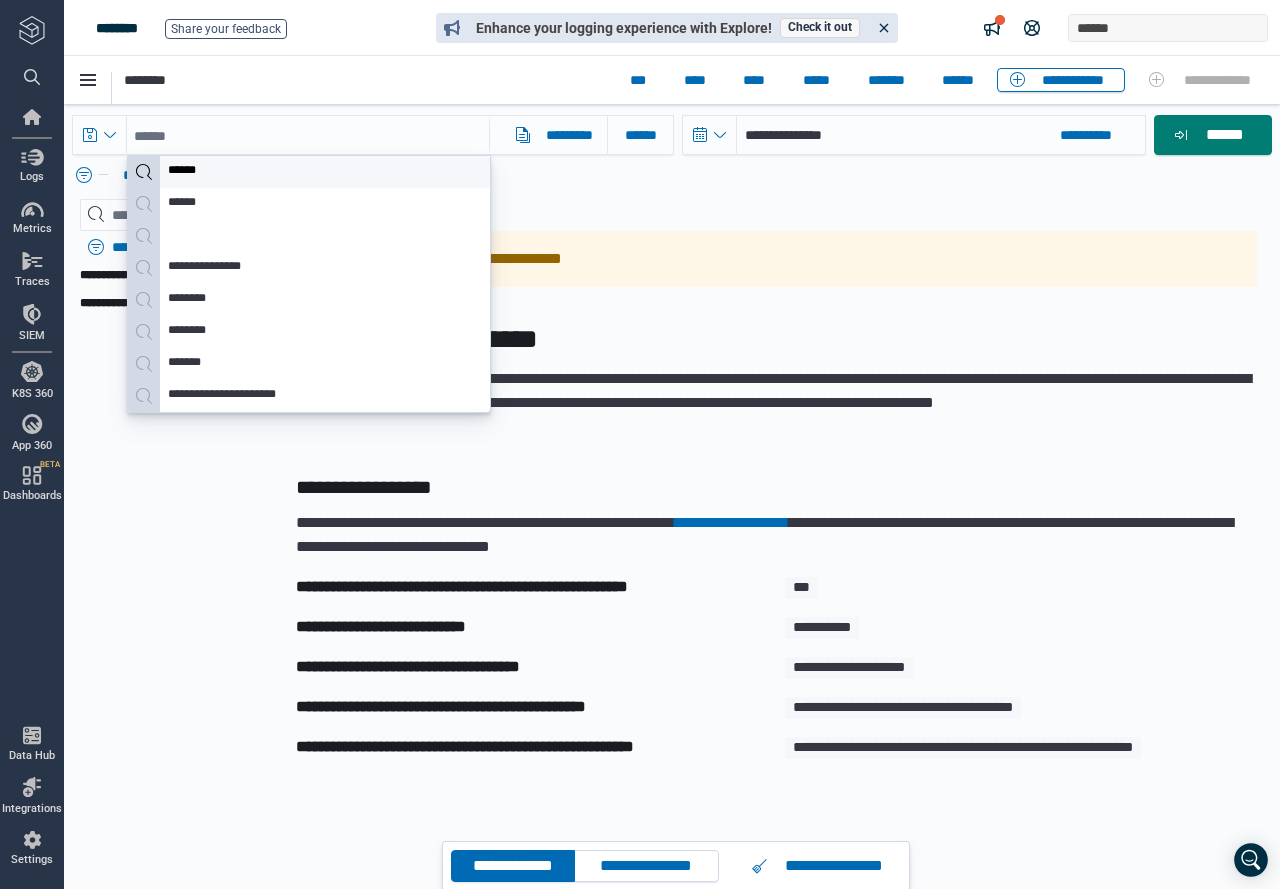 click on "******" at bounding box center [309, 172] 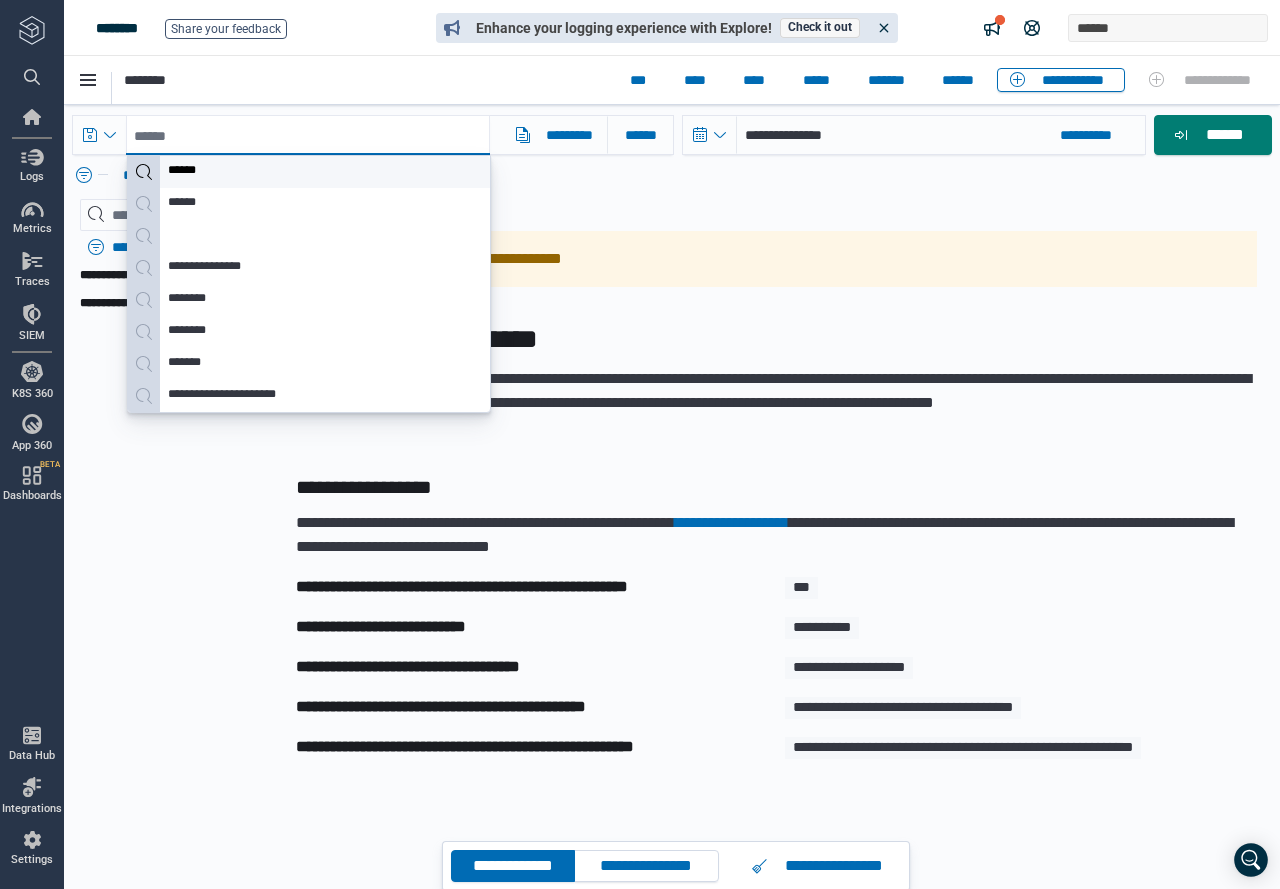 type on "******" 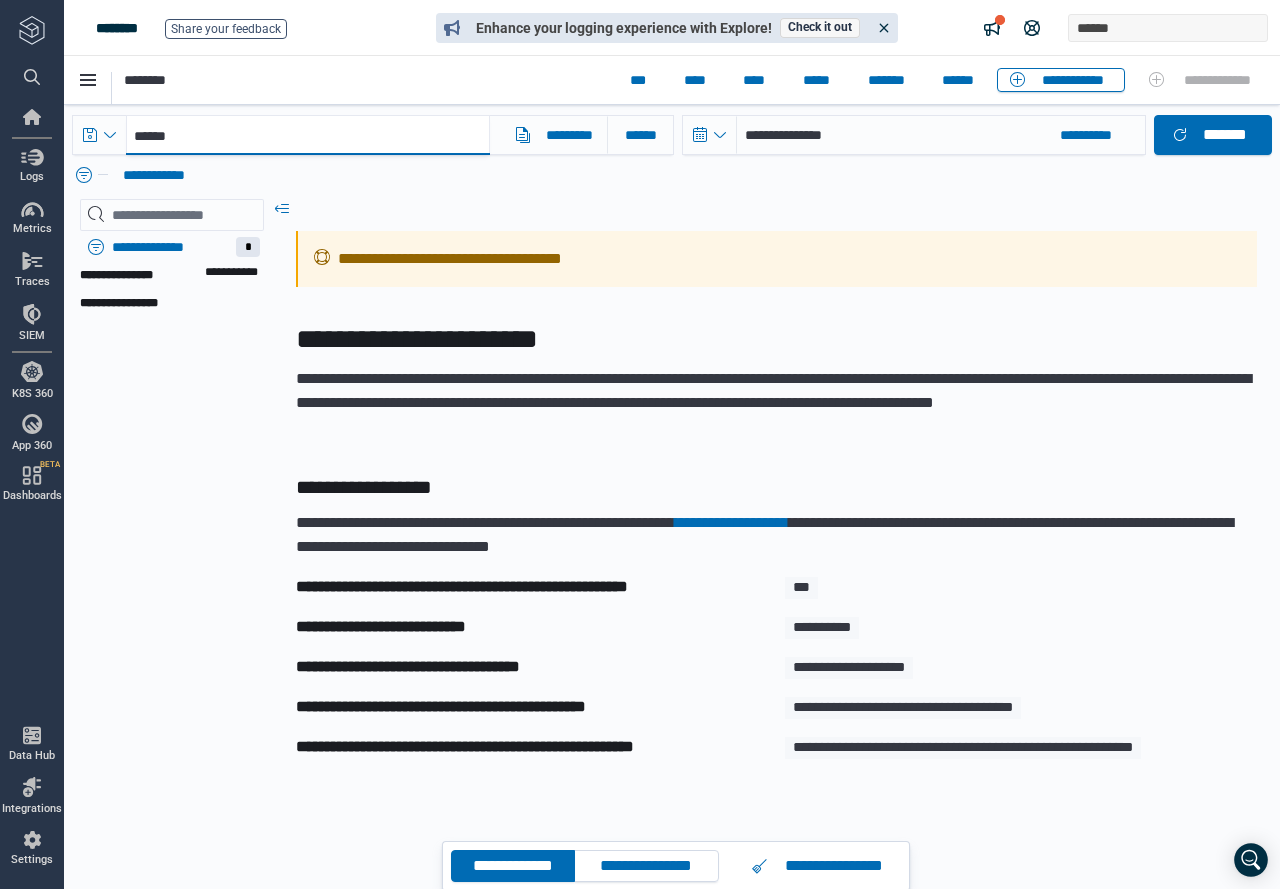 click on "******" at bounding box center [308, 135] 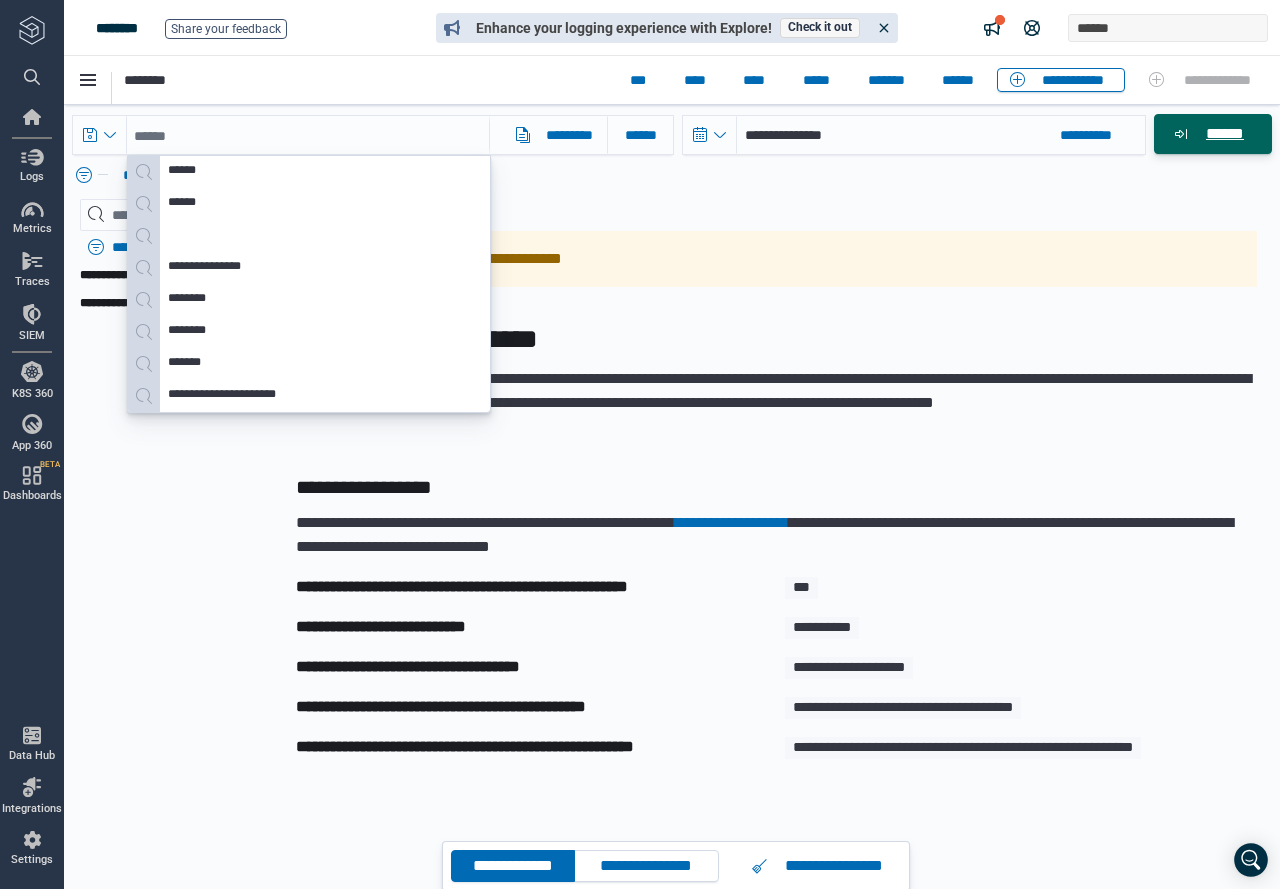 click on "******" at bounding box center (1213, 134) 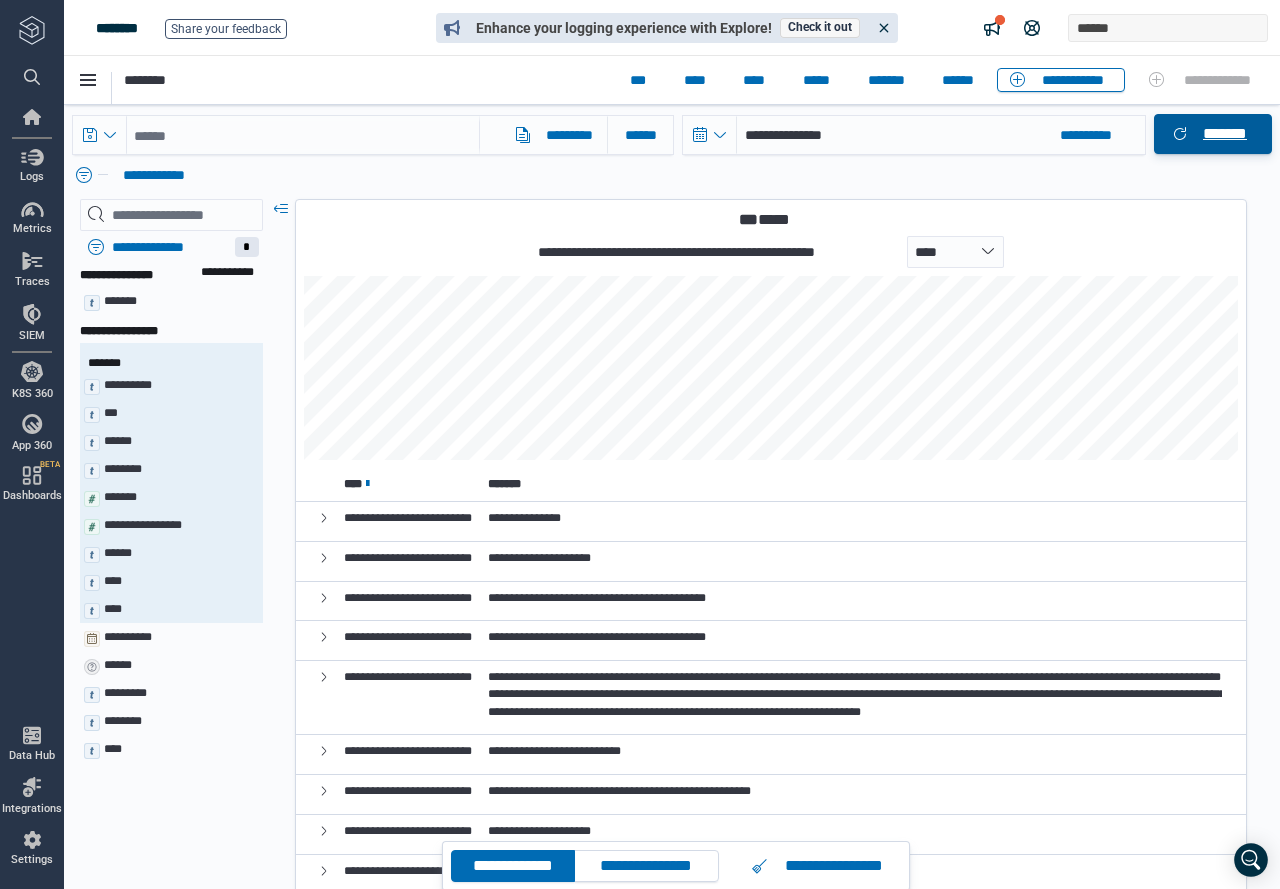 click on "*******" at bounding box center (1213, 134) 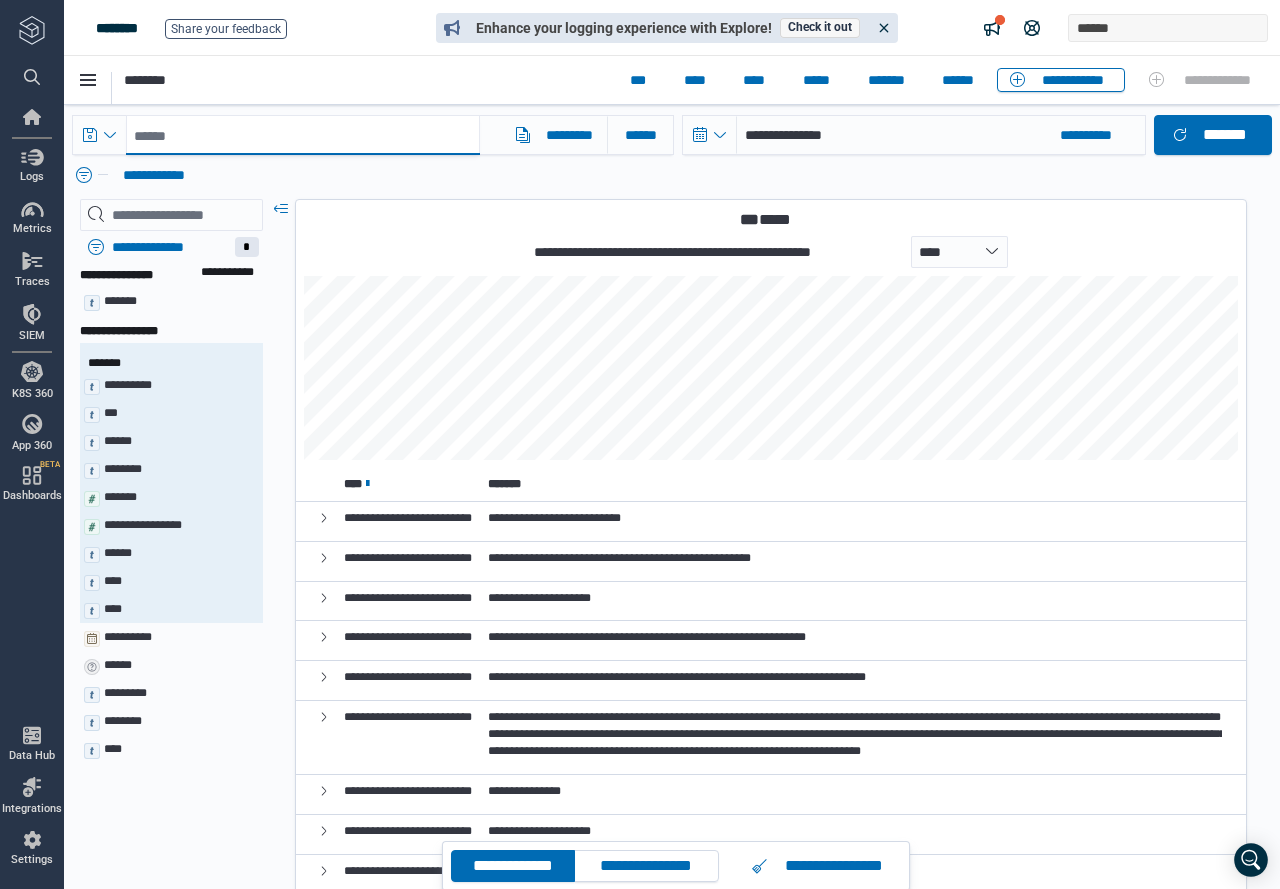 click at bounding box center (303, 135) 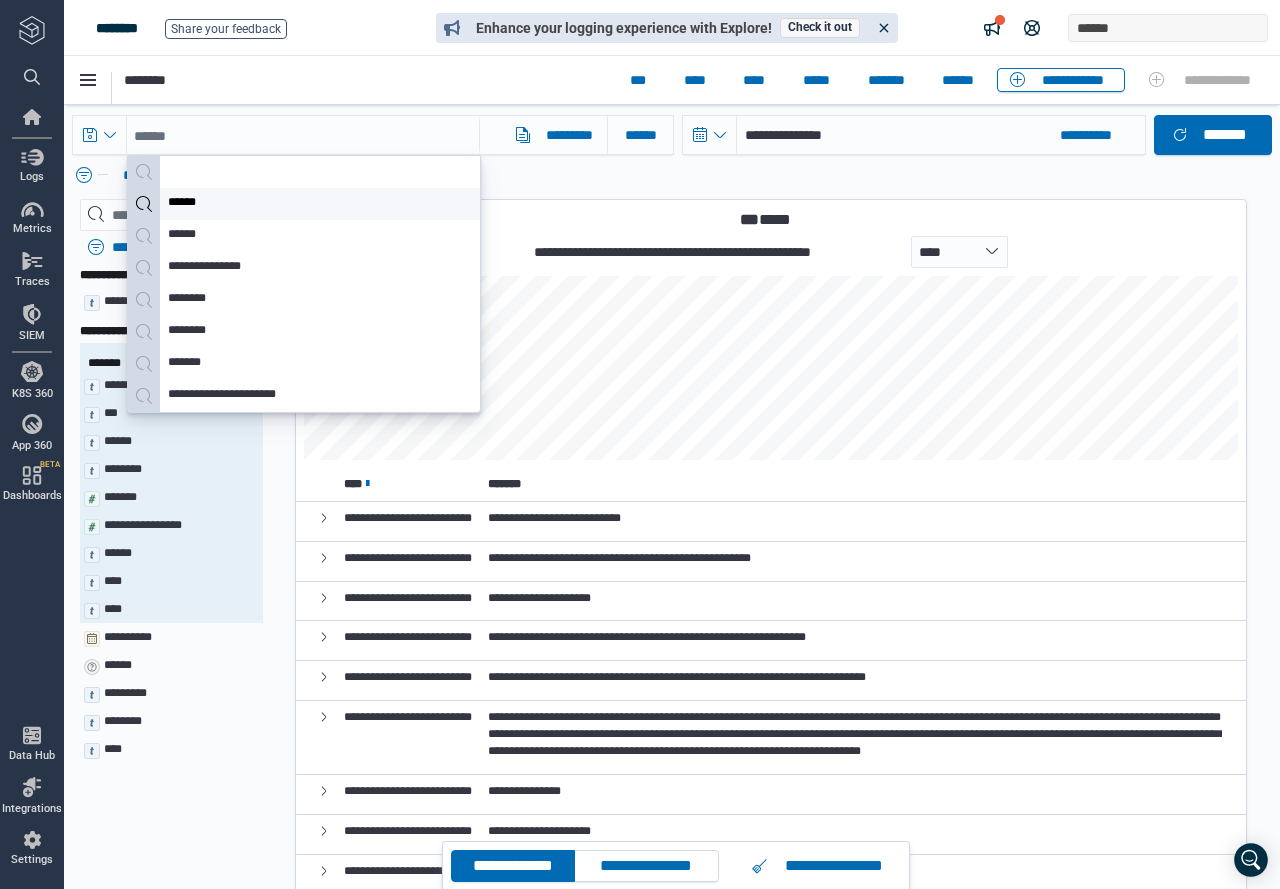 click on "******" at bounding box center [304, 204] 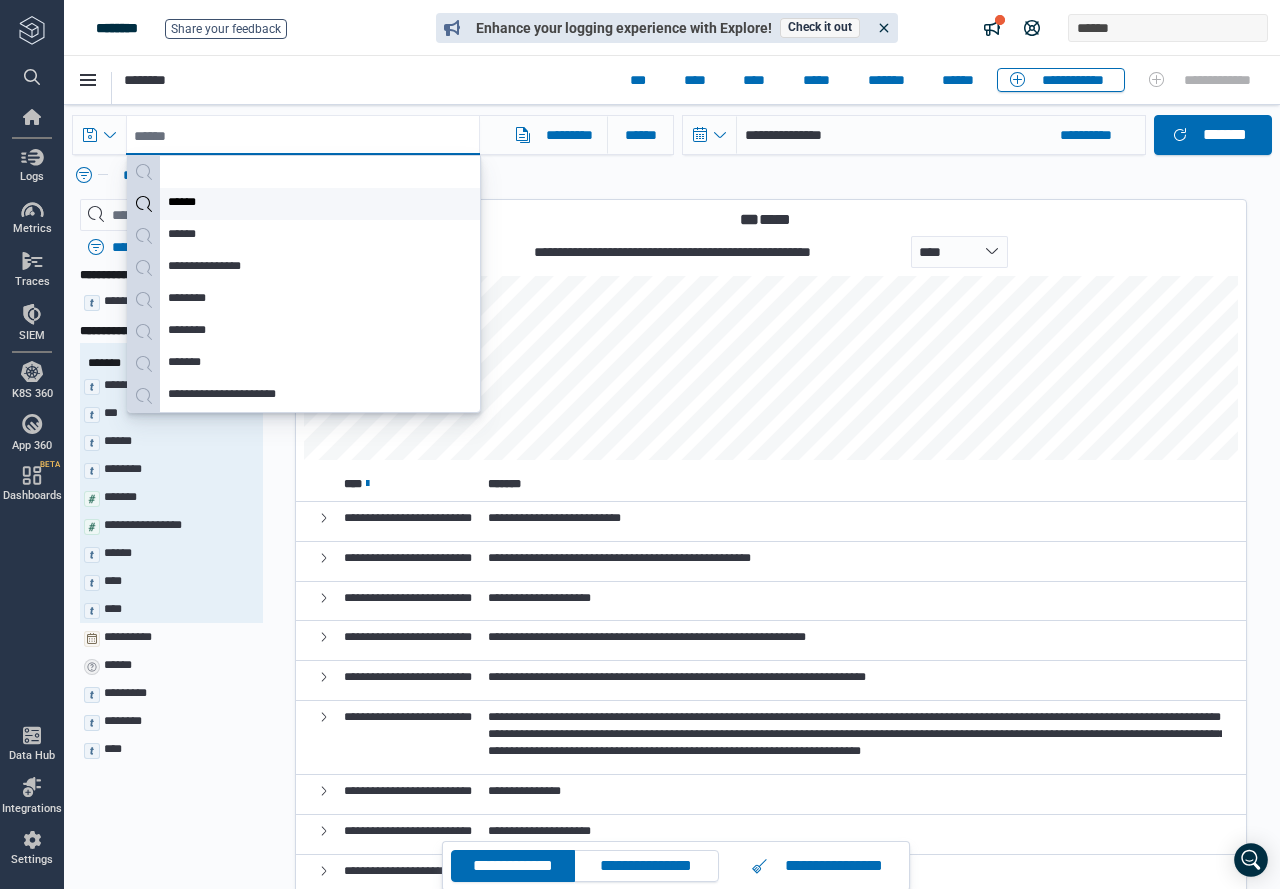 type on "******" 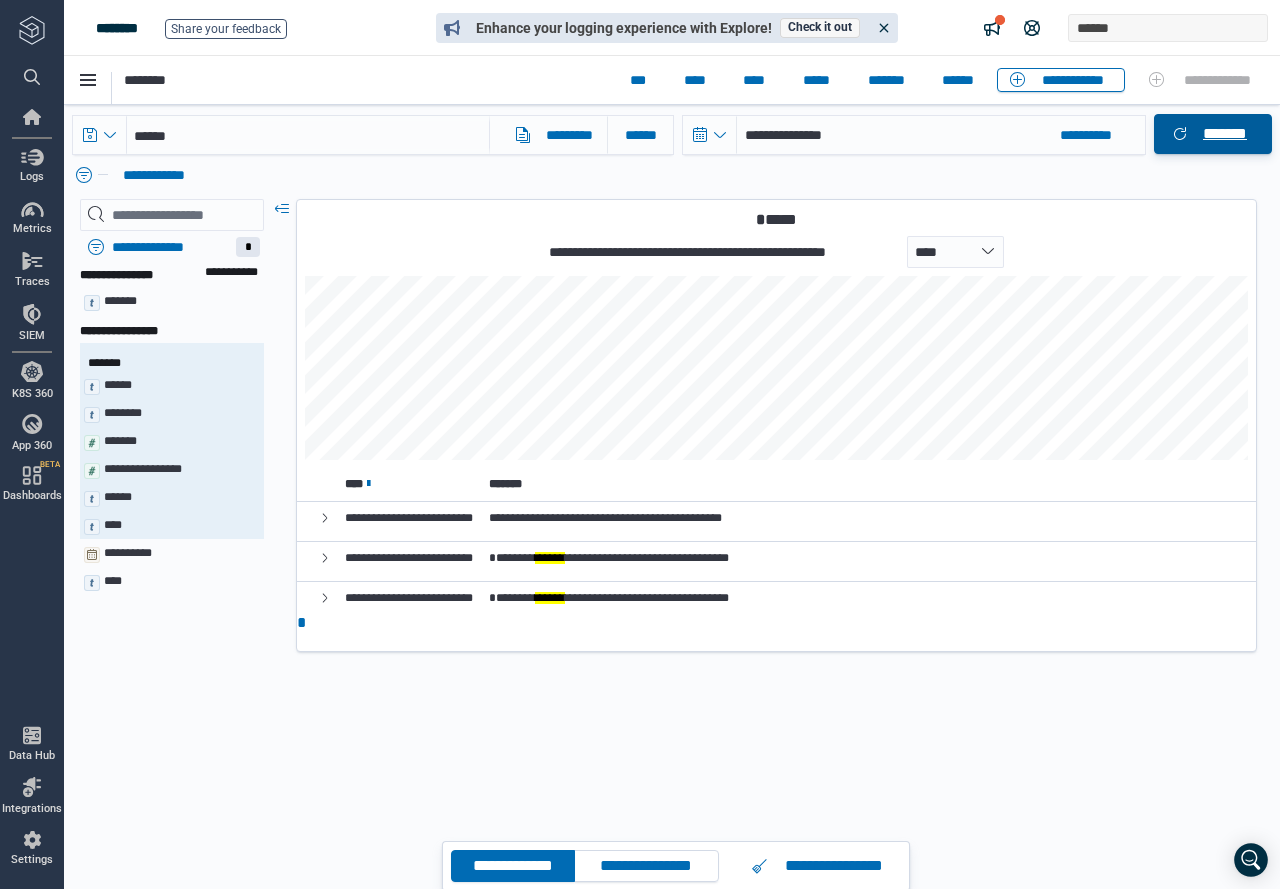 click on "*******" at bounding box center (1213, 134) 